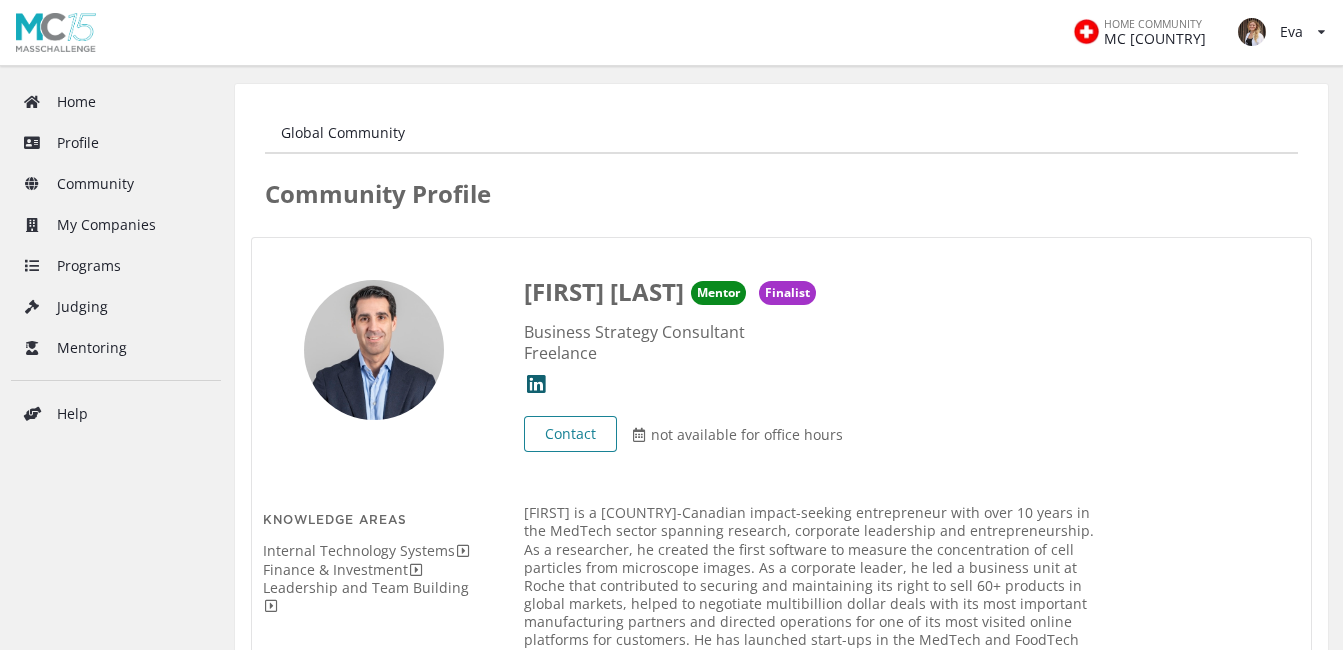 scroll, scrollTop: 287, scrollLeft: 0, axis: vertical 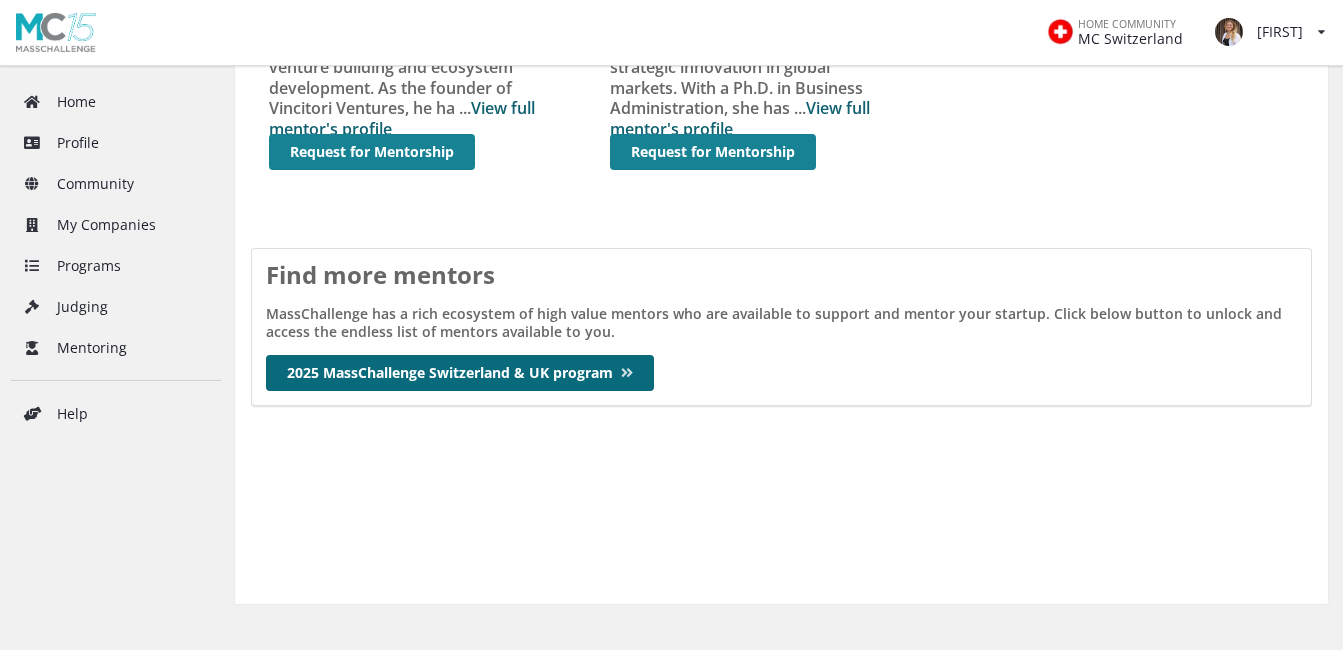 click on "2025 MassChallenge Switzerland & UK program" at bounding box center (460, 373) 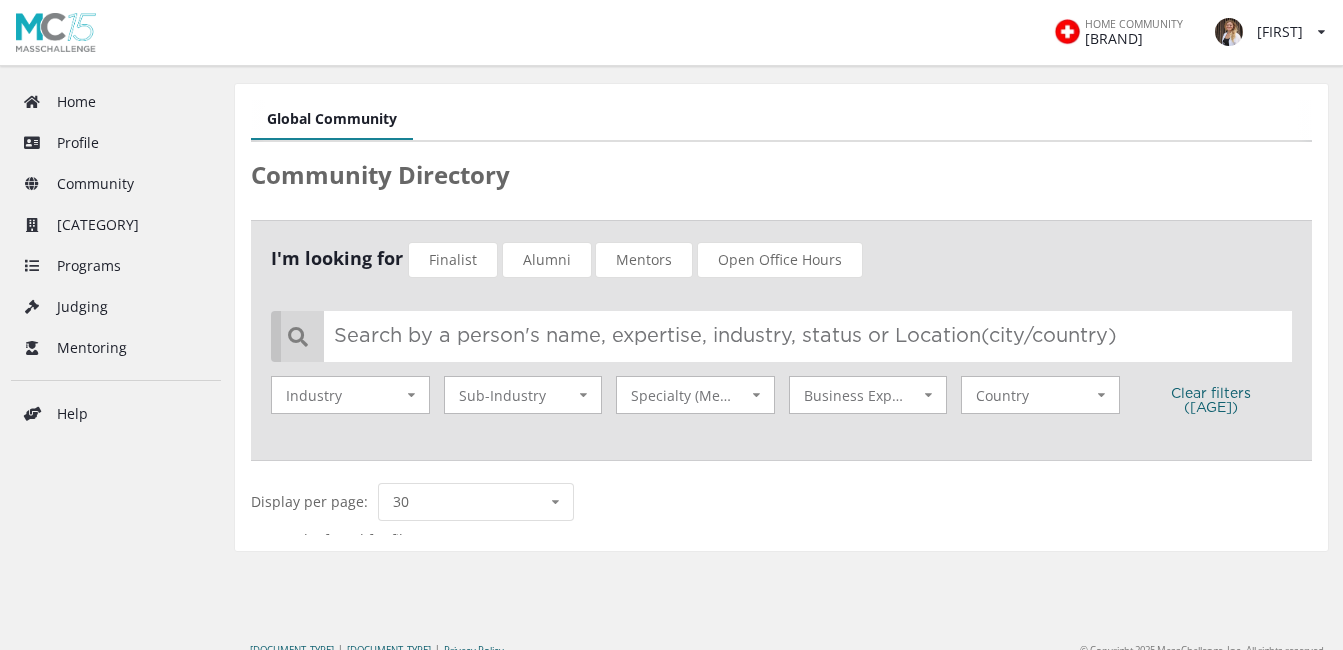 scroll, scrollTop: 0, scrollLeft: 0, axis: both 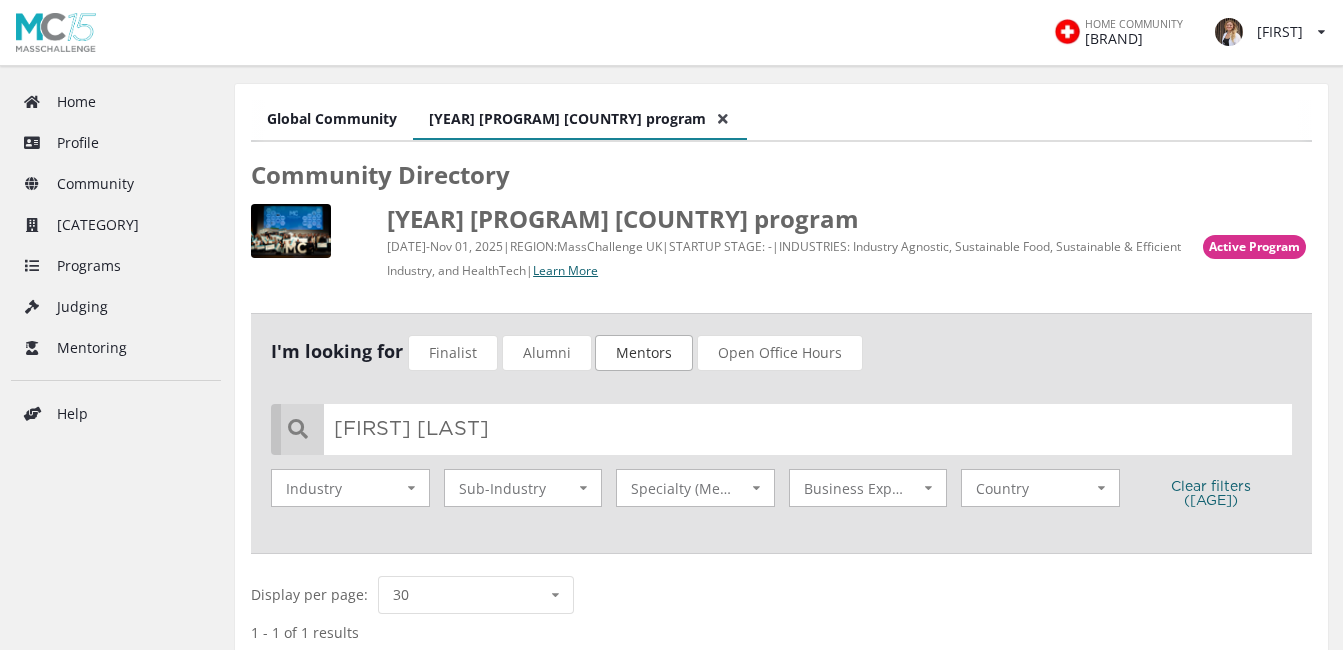 click on "Mentors" at bounding box center [644, 353] 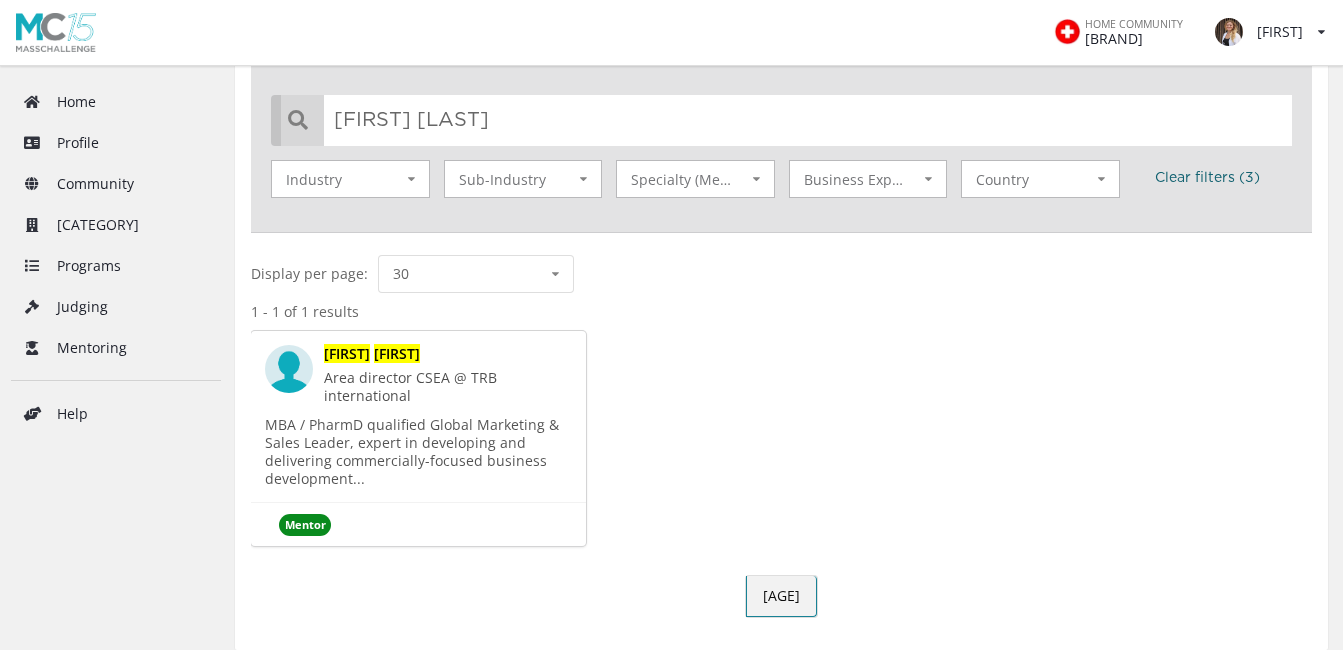 scroll, scrollTop: 320, scrollLeft: 0, axis: vertical 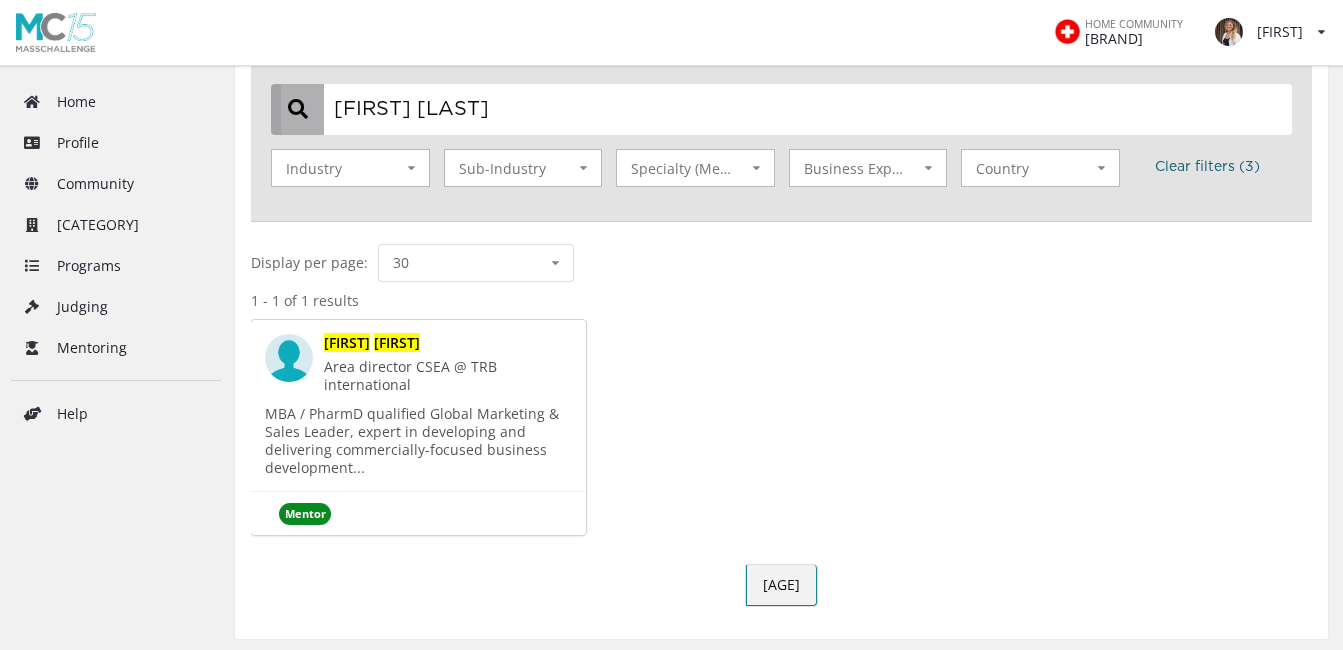 drag, startPoint x: 577, startPoint y: 106, endPoint x: 308, endPoint y: 100, distance: 269.0669 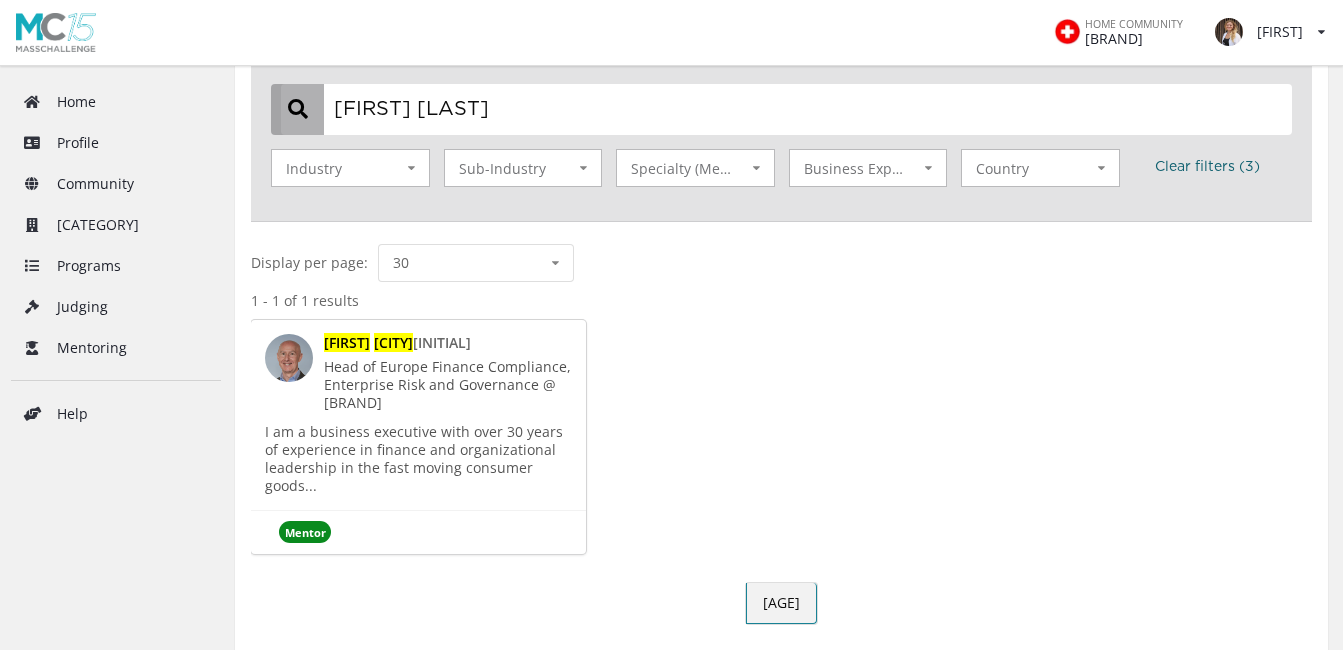 type on "[FIRST] [LAST]" 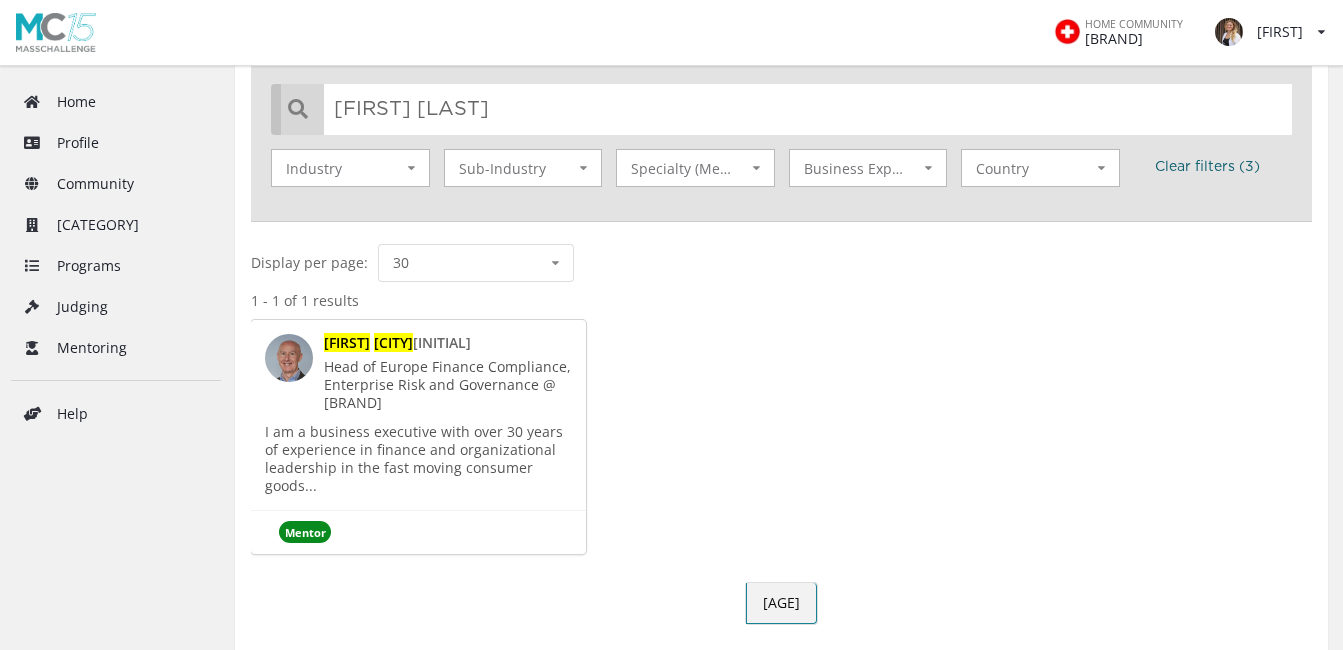 click on "Mentor" at bounding box center (305, 532) 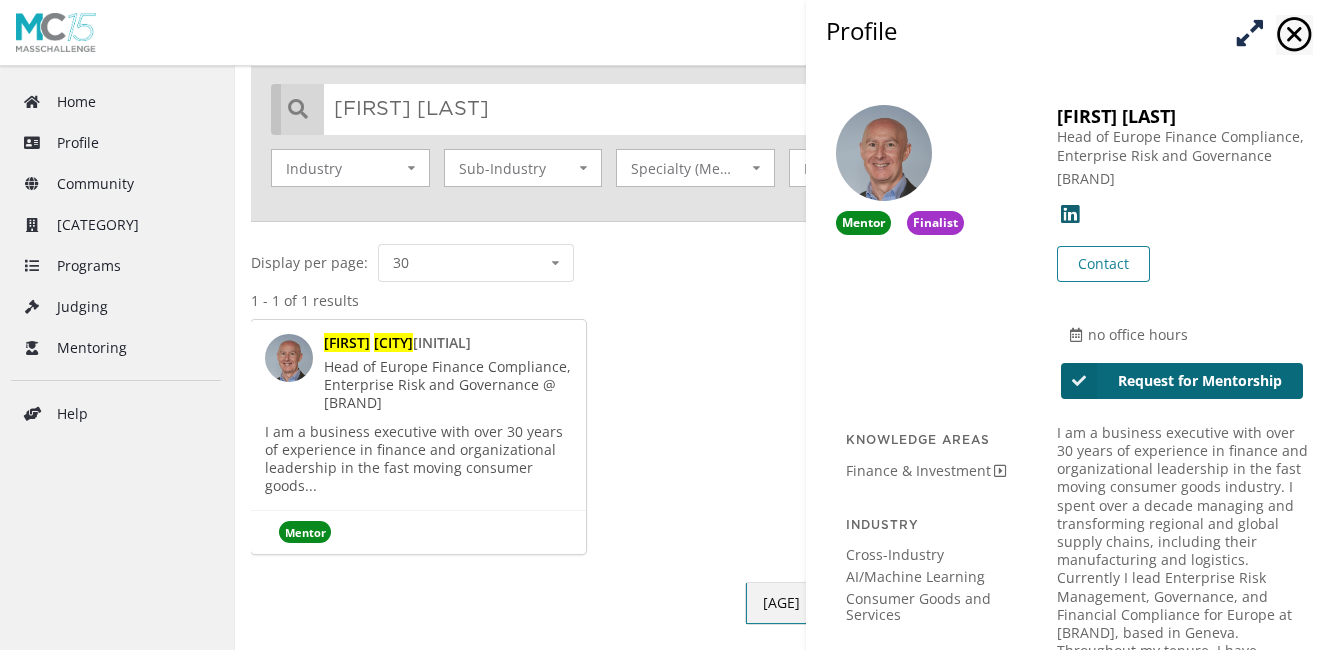 click on "Request for Mentorship" at bounding box center [1182, 381] 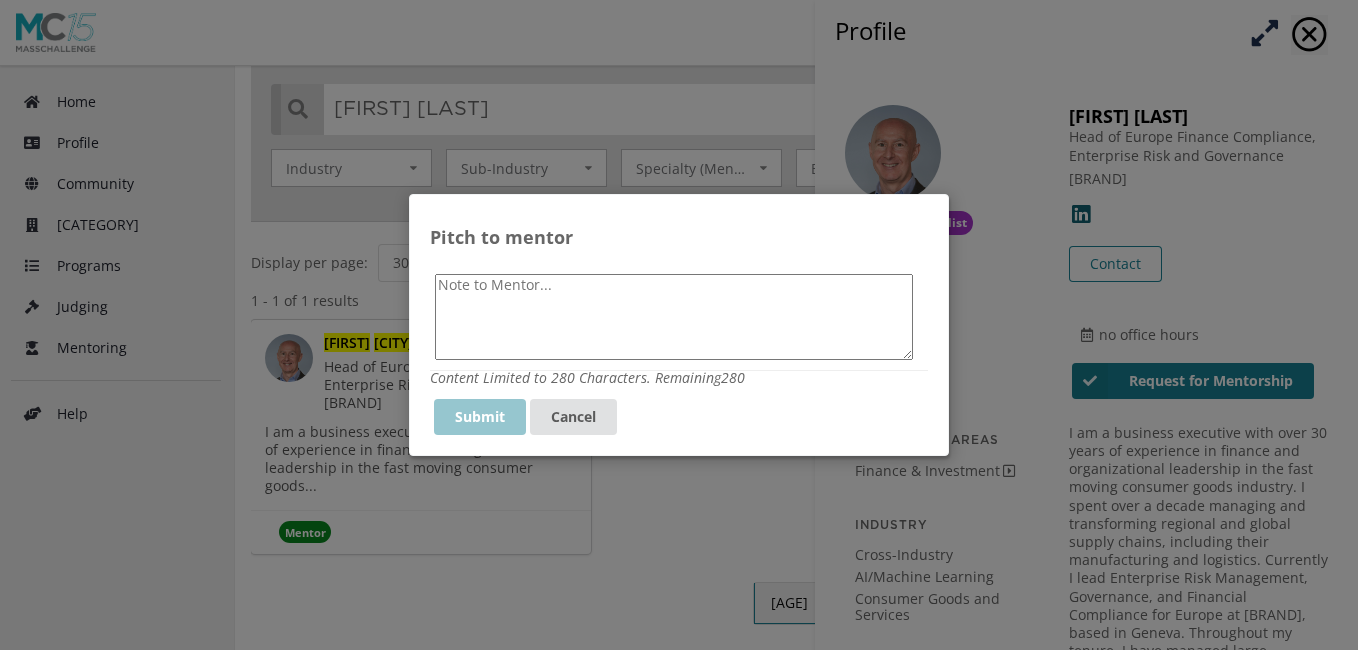 click on "Submit Cancel" at bounding box center (679, 417) 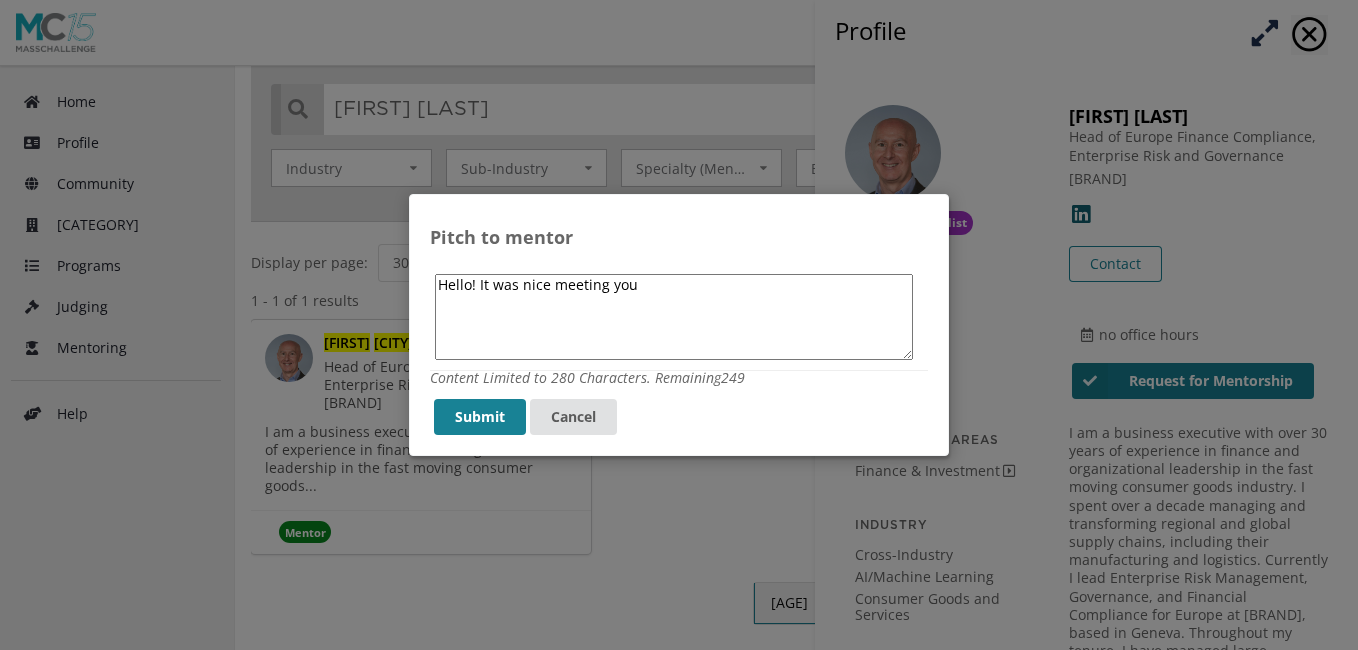 type on "Hello! It was nice meeting you" 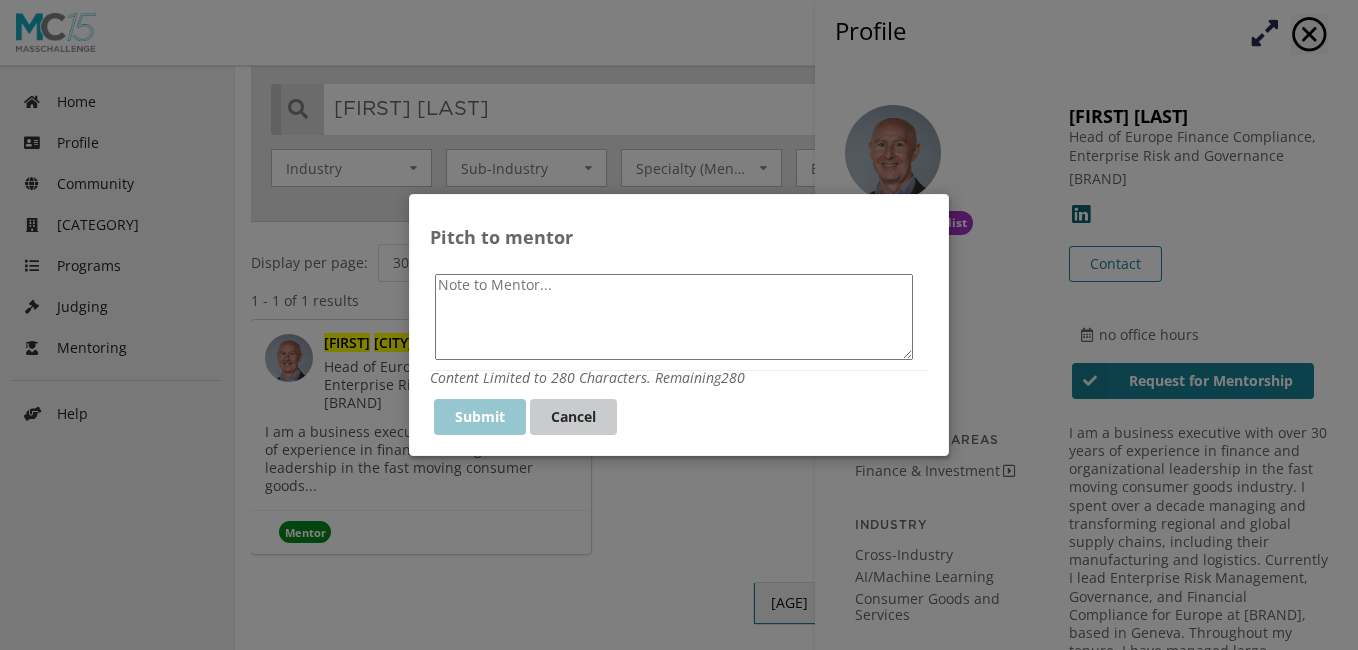 click on "Cancel" at bounding box center (573, 417) 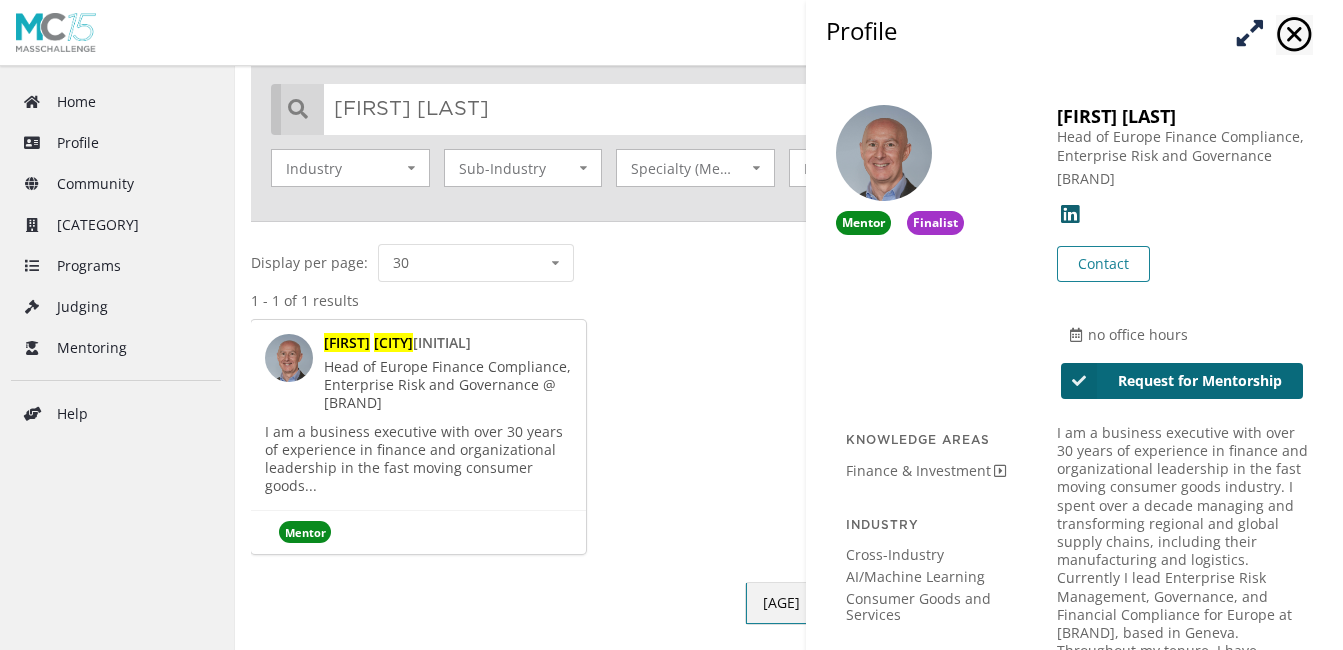 click on "Request for Mentorship" at bounding box center (1182, 381) 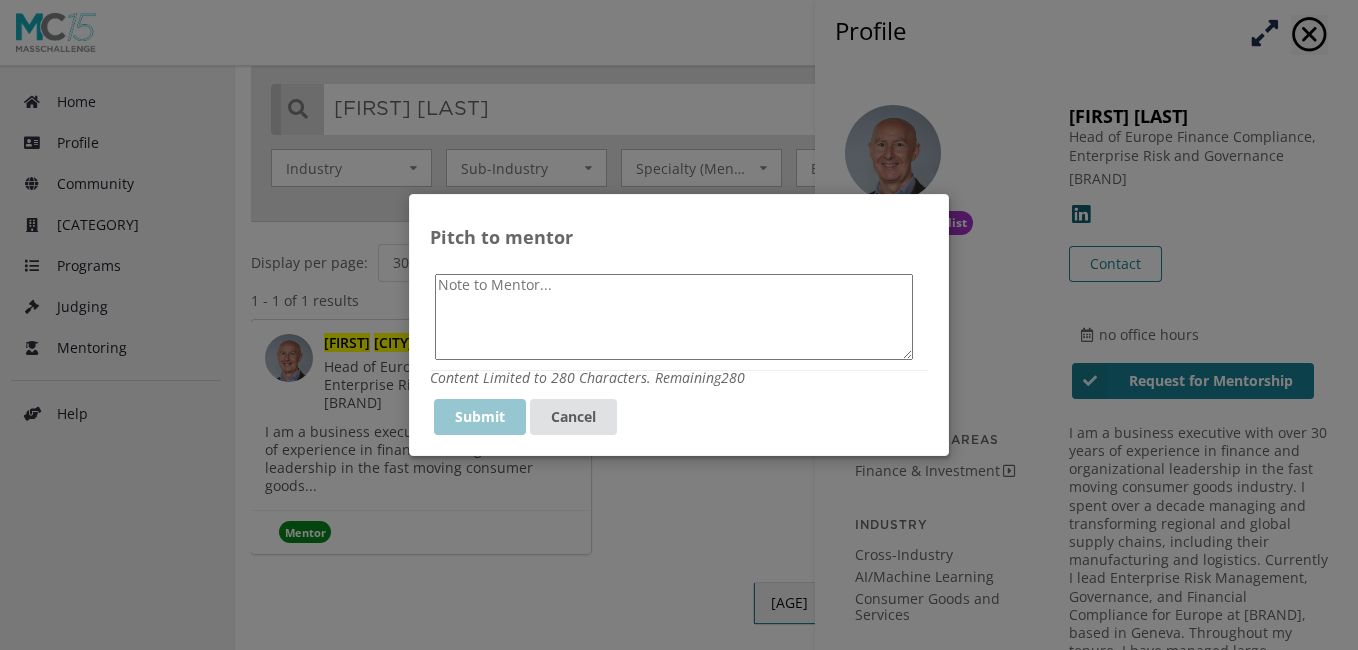 click at bounding box center [674, 317] 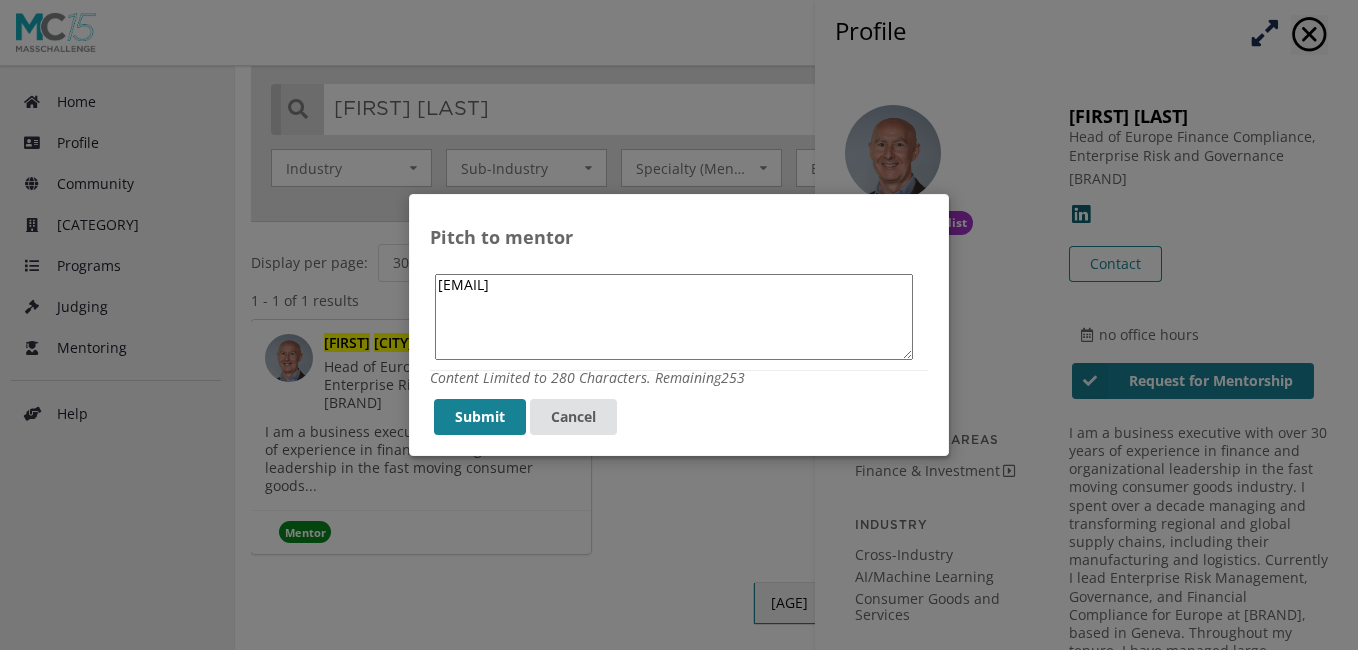 drag, startPoint x: 689, startPoint y: 288, endPoint x: 361, endPoint y: 255, distance: 329.65588 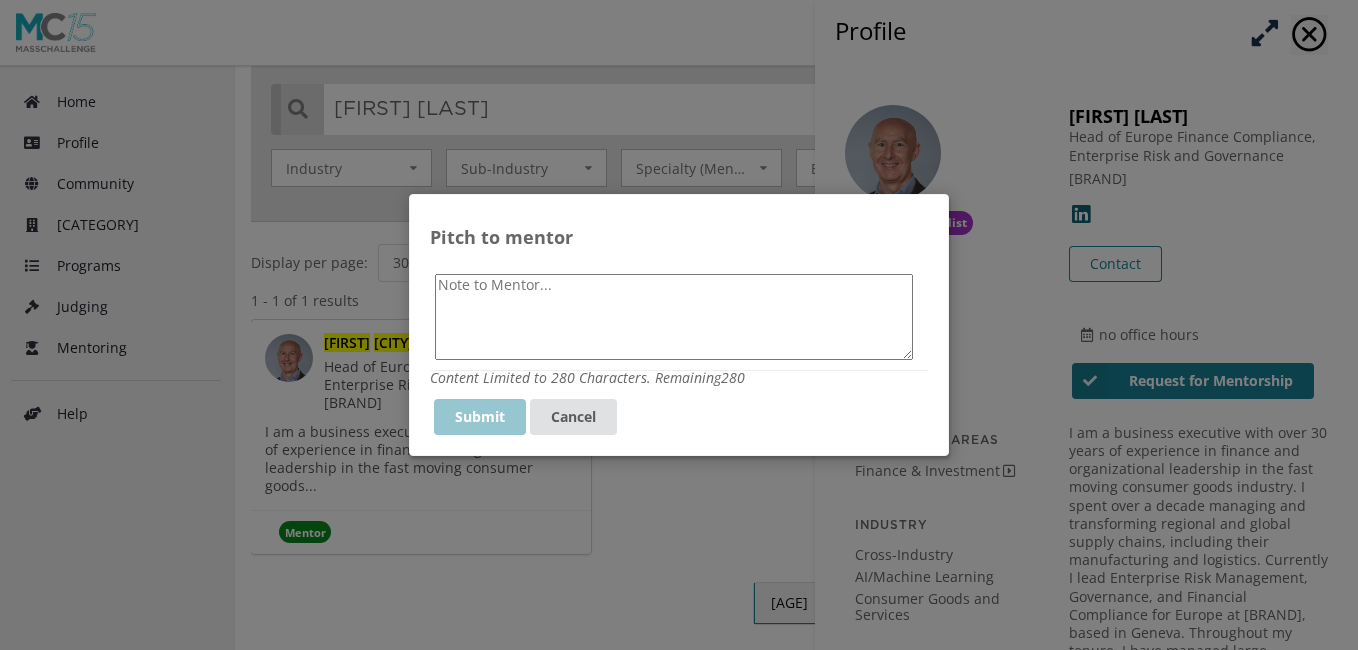 click at bounding box center (674, 317) 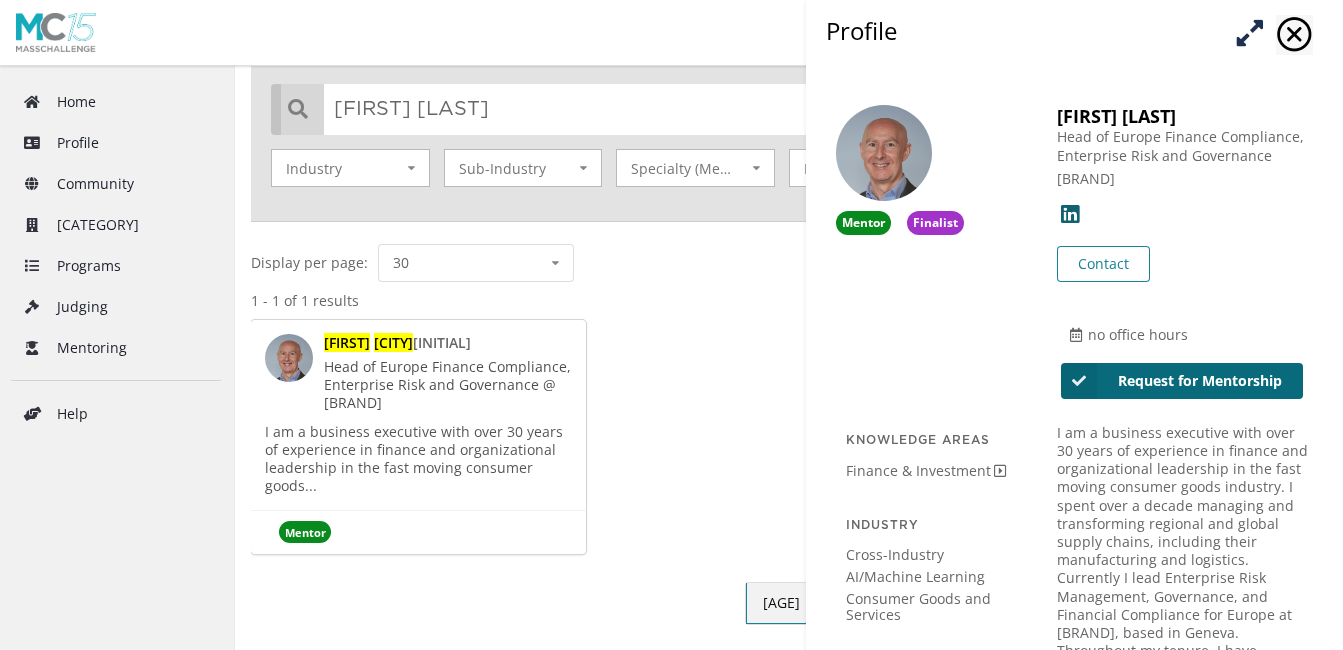 click on "Request for Mentorship" at bounding box center [1182, 381] 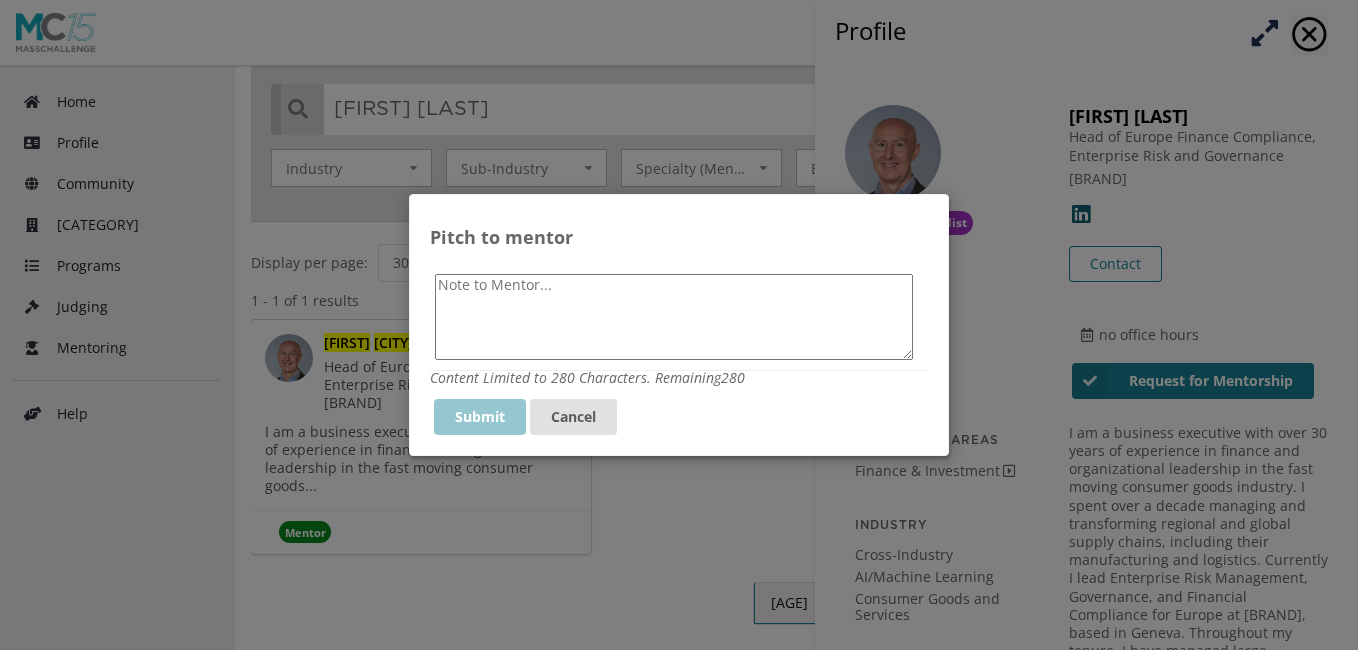 click at bounding box center [674, 317] 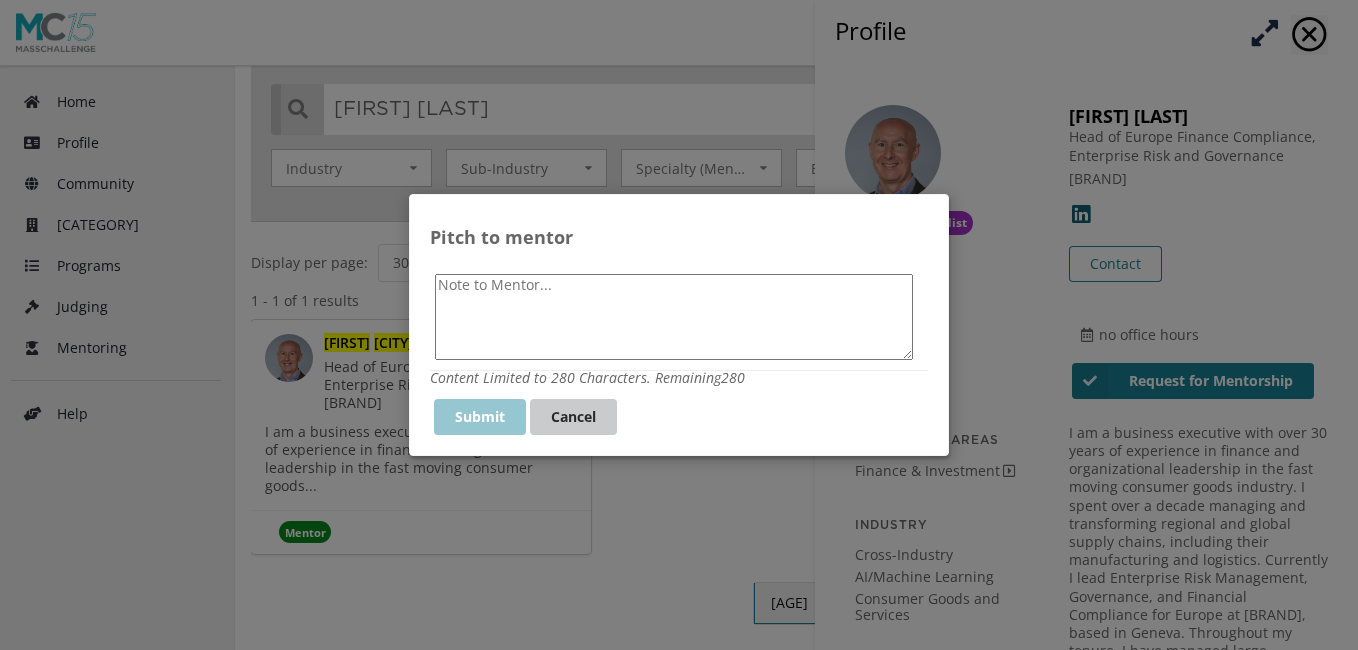 click on "Cancel" at bounding box center (573, 417) 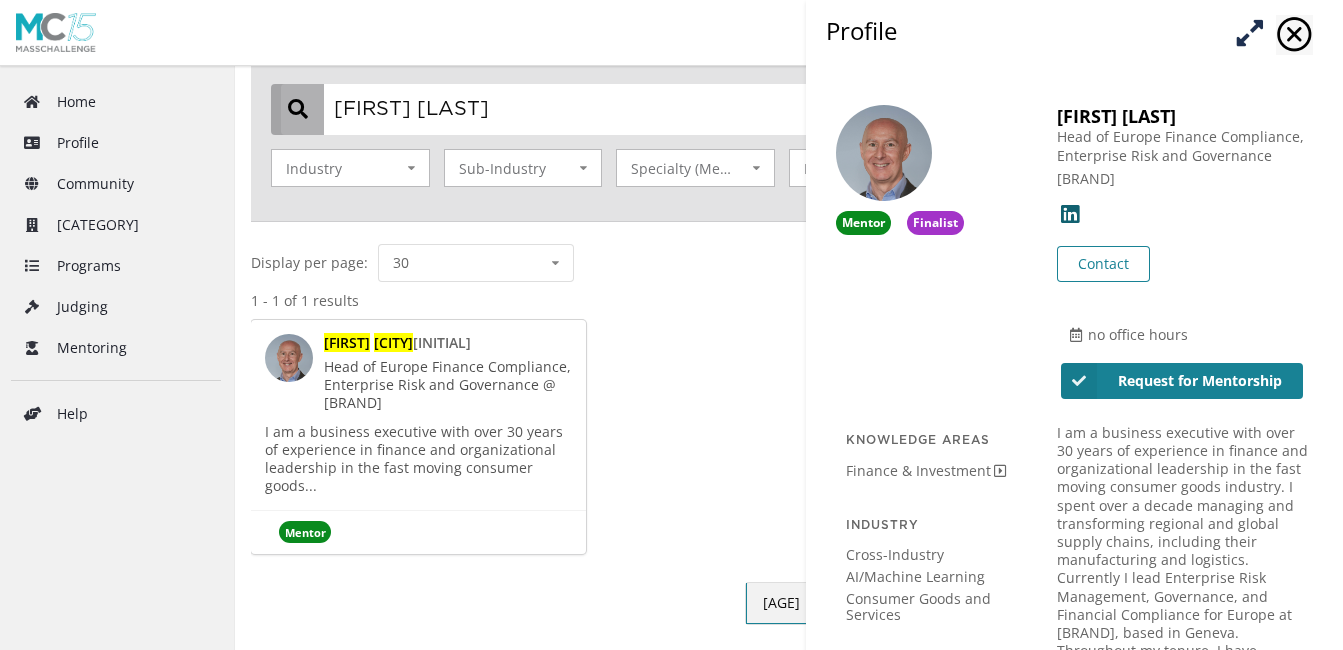 drag, startPoint x: 466, startPoint y: 111, endPoint x: 248, endPoint y: 106, distance: 218.05733 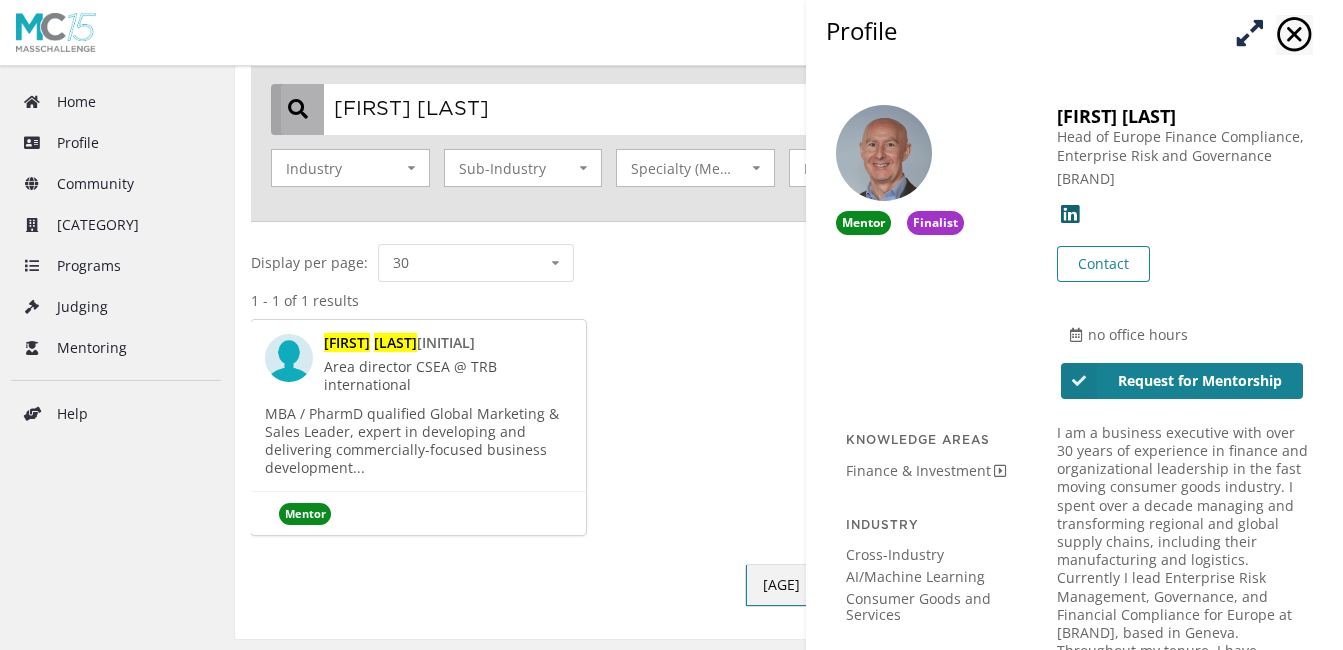 type on "[FIRST] [LAST]" 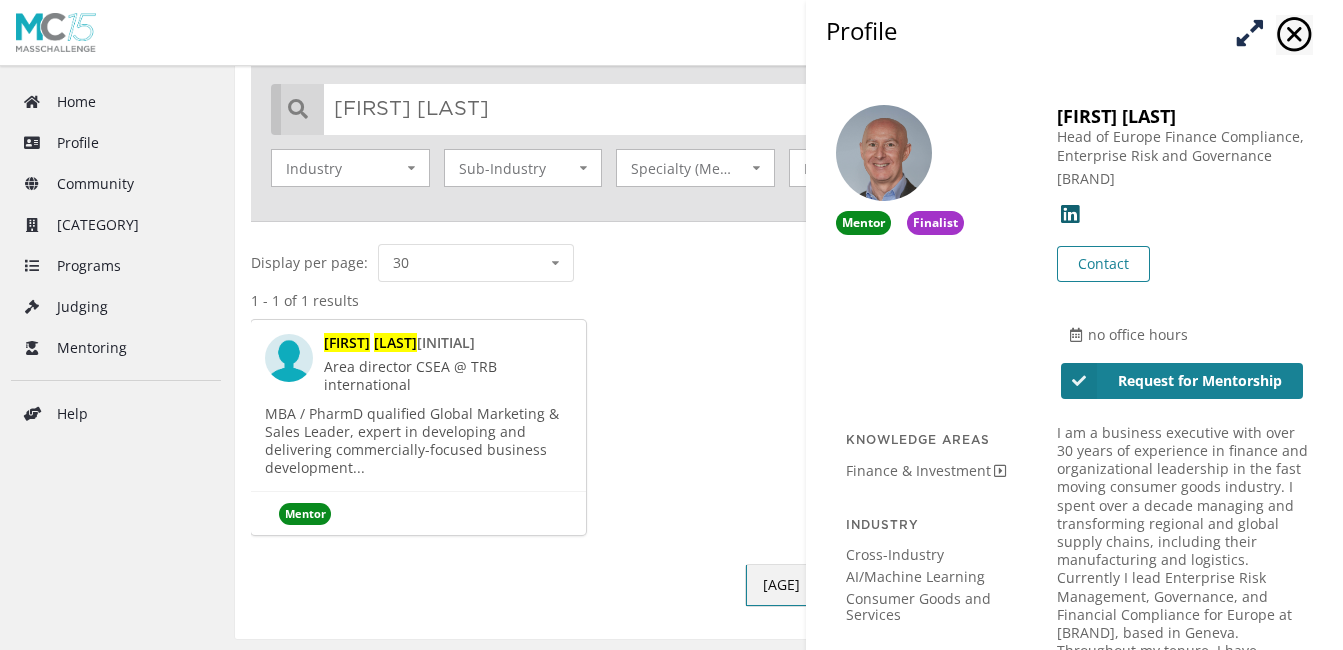 click on "MBA / PharmD qualified Global Marketing & Sales Leader, expert in developing and delivering commercially-focused business development..." at bounding box center (412, 441) 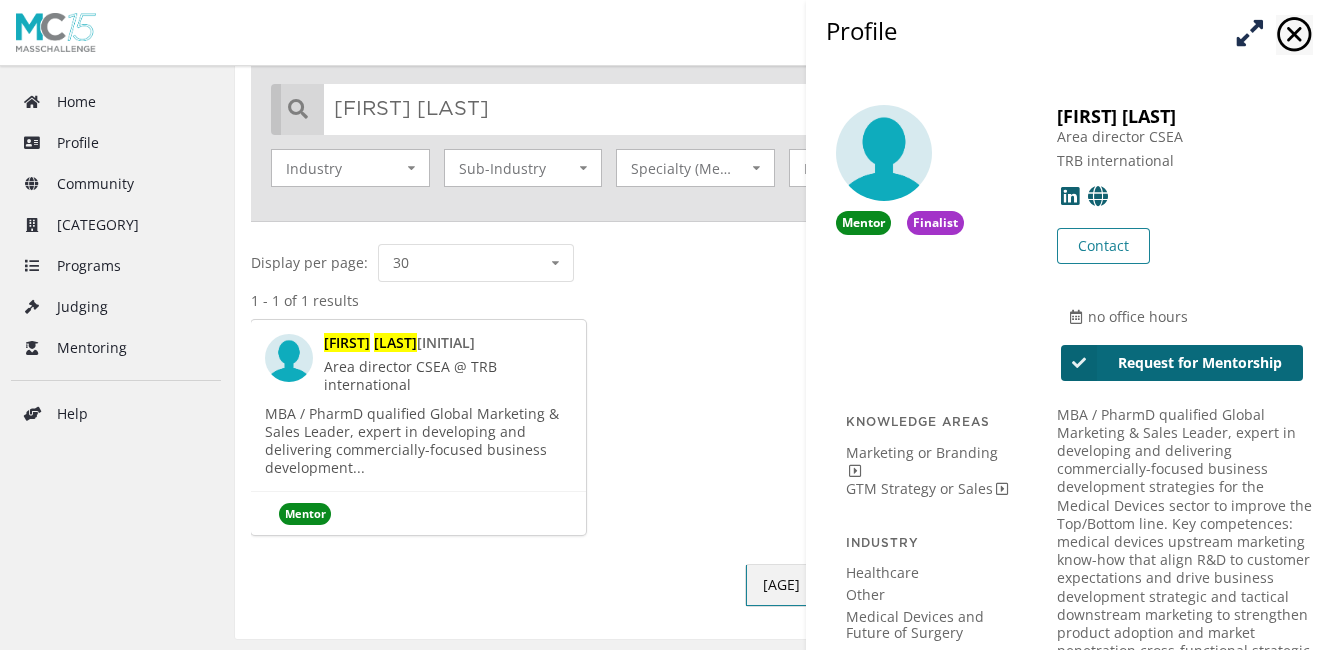 click on "Request for Mentorship" at bounding box center (1182, 363) 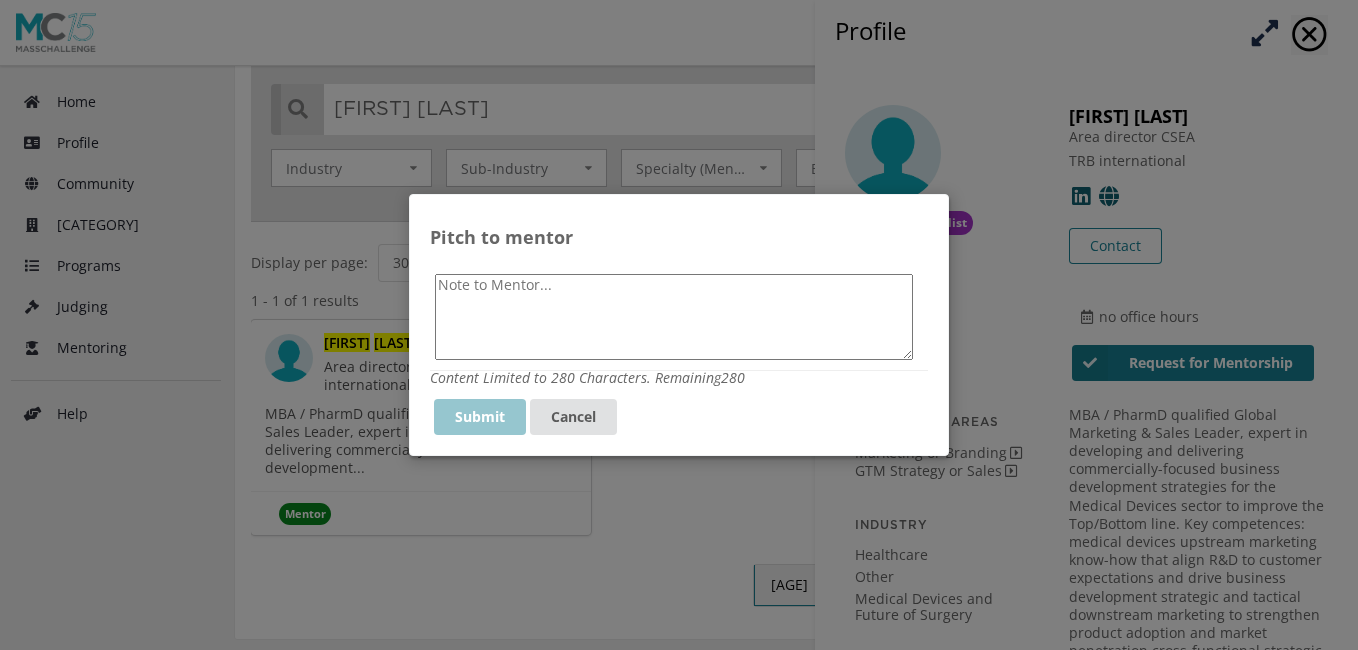 click at bounding box center (674, 317) 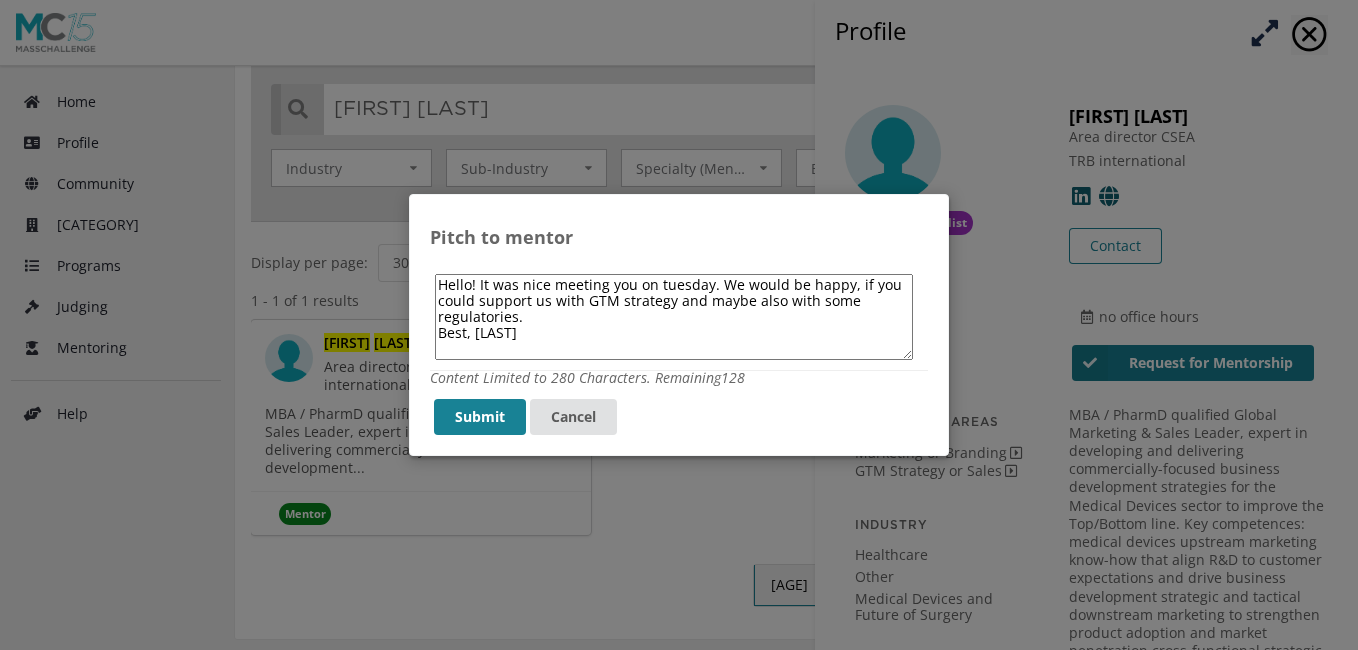 drag, startPoint x: 573, startPoint y: 336, endPoint x: 391, endPoint y: 275, distance: 191.95052 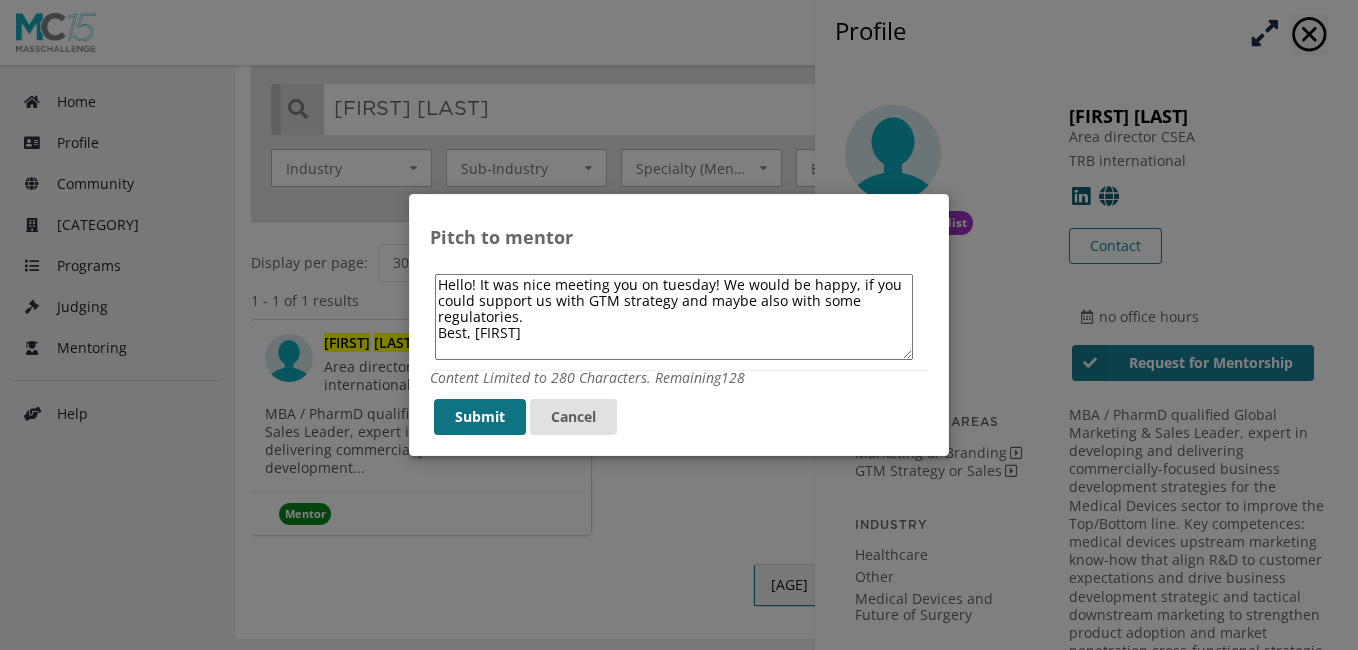 type on "Hello! It was nice meeting you on tuesday! We would be happy, if you could support us with GTM strategy and maybe also with some regulatories.
Best, [FIRST]" 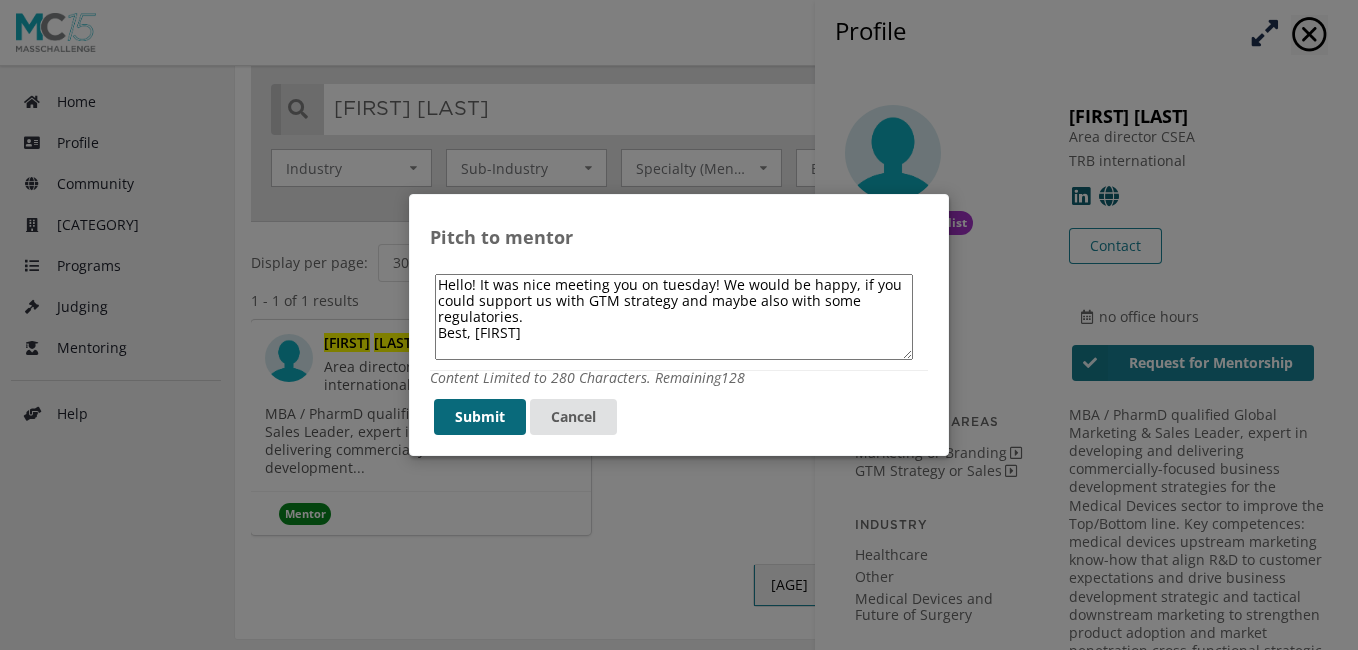 click on "Submit" at bounding box center (480, 417) 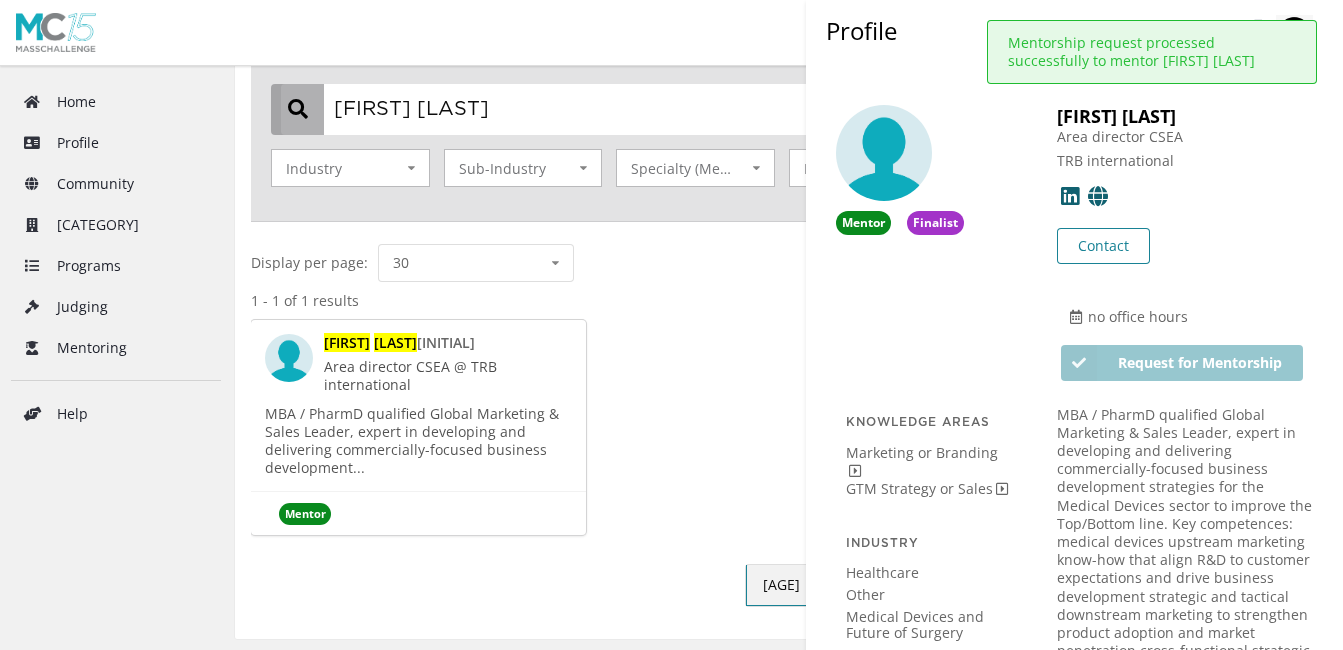 drag, startPoint x: 463, startPoint y: 101, endPoint x: 300, endPoint y: 104, distance: 163.0276 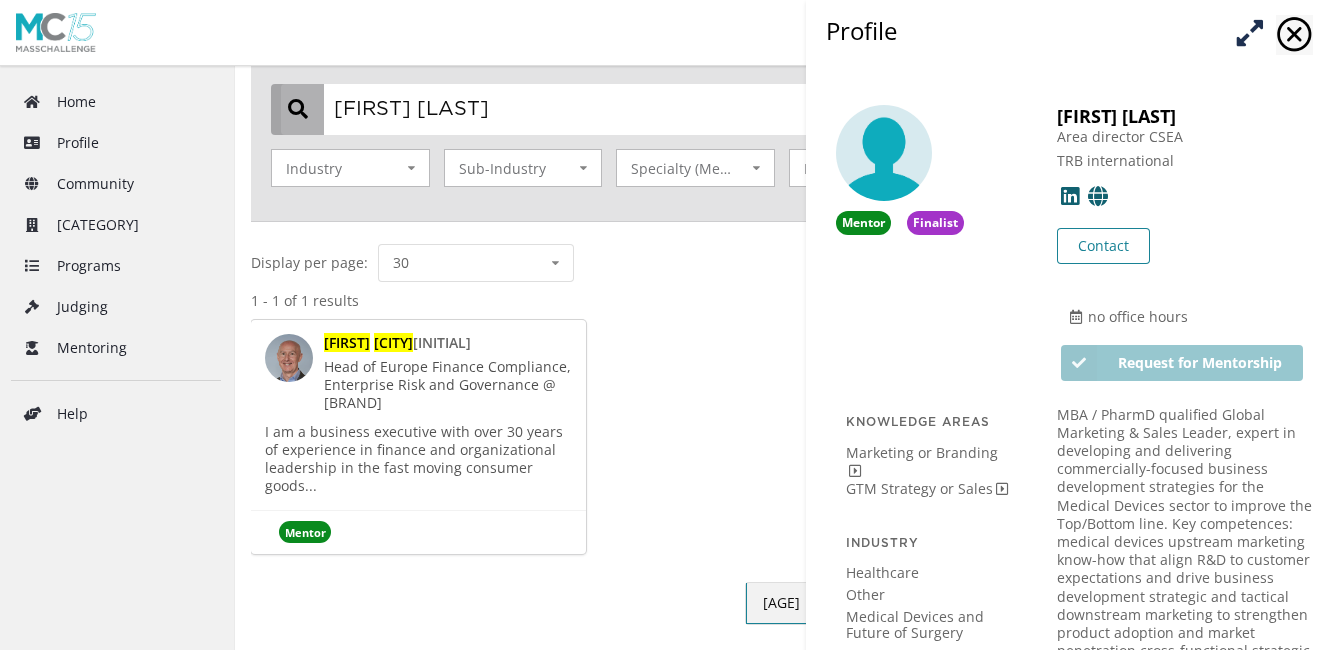 type on "[FIRST] [LAST]" 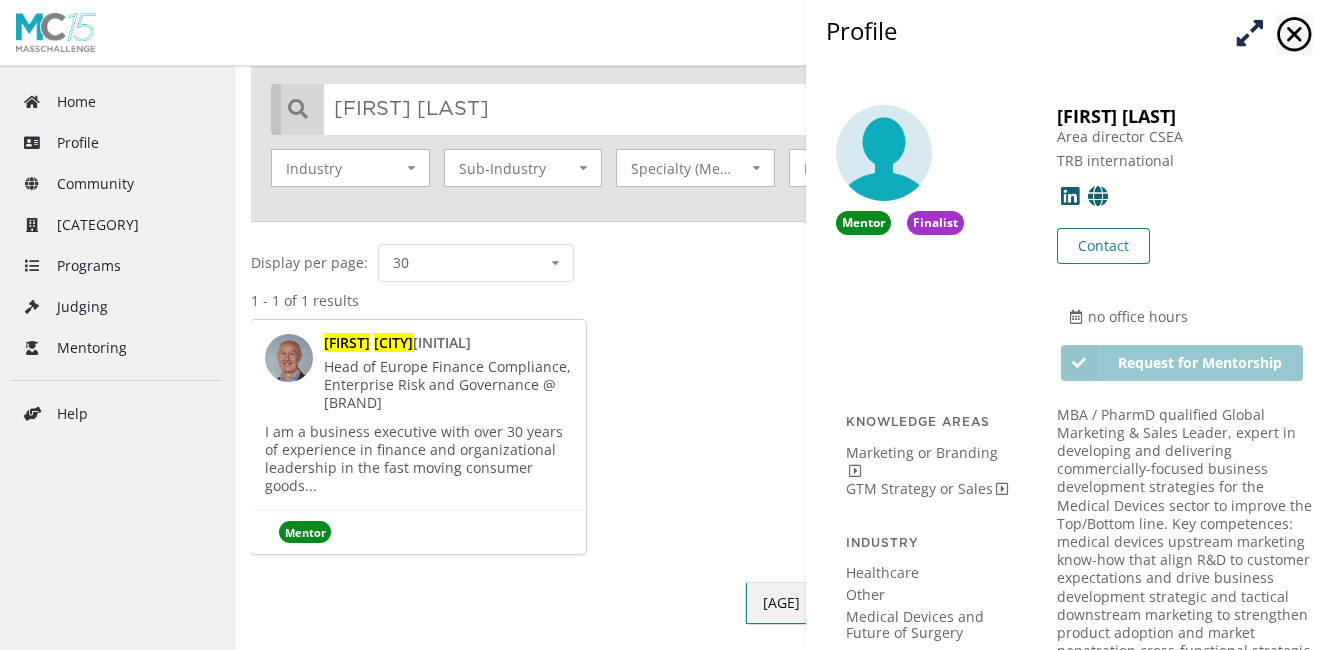 click at bounding box center [372, 342] 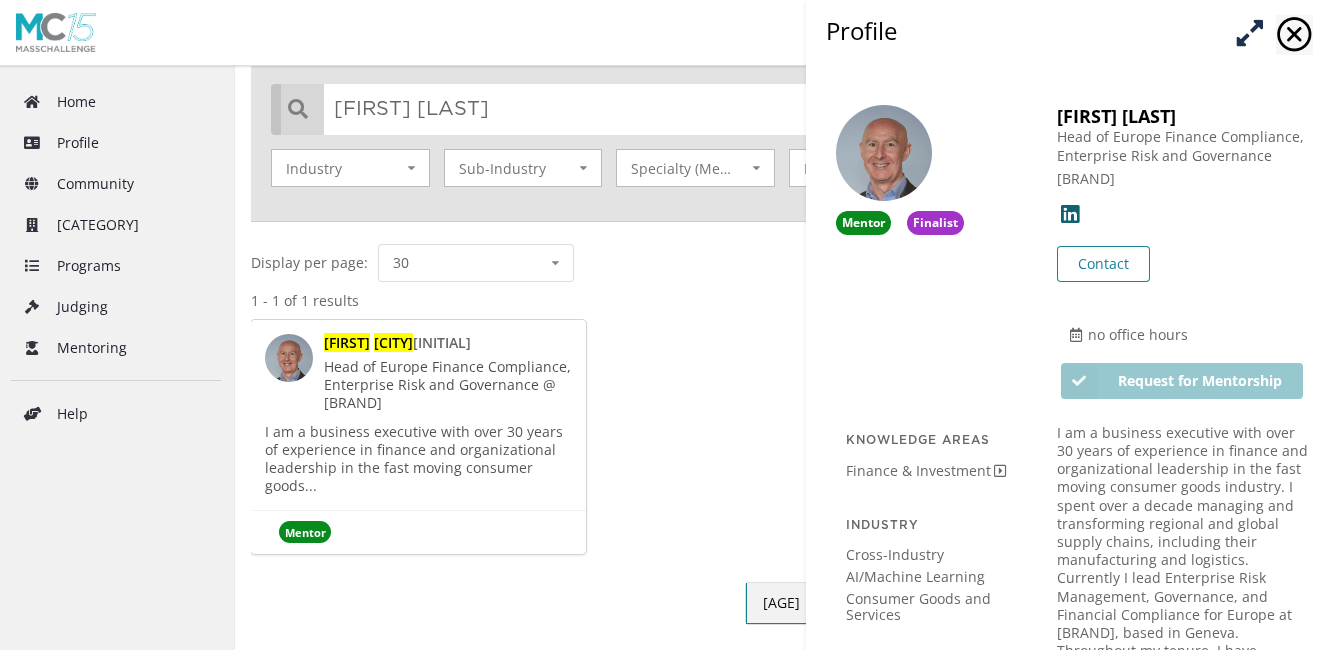 click on "Request for Mentorship" at bounding box center [1180, 381] 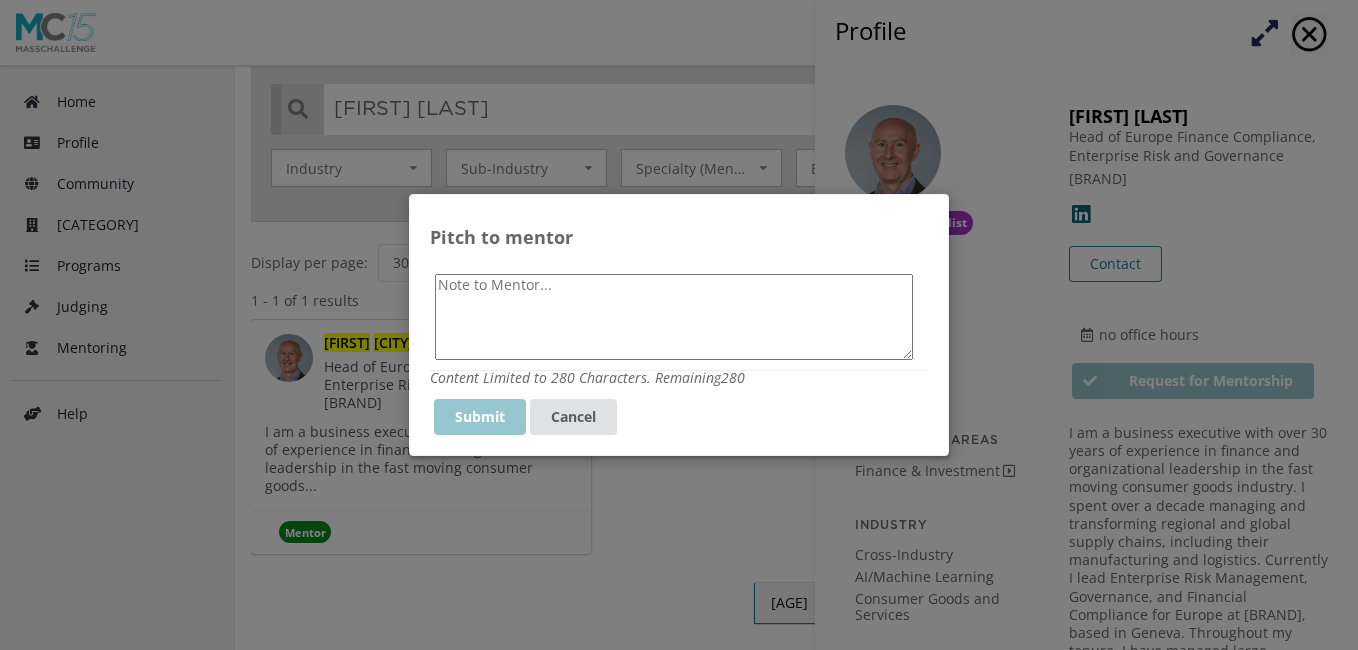 click at bounding box center [674, 317] 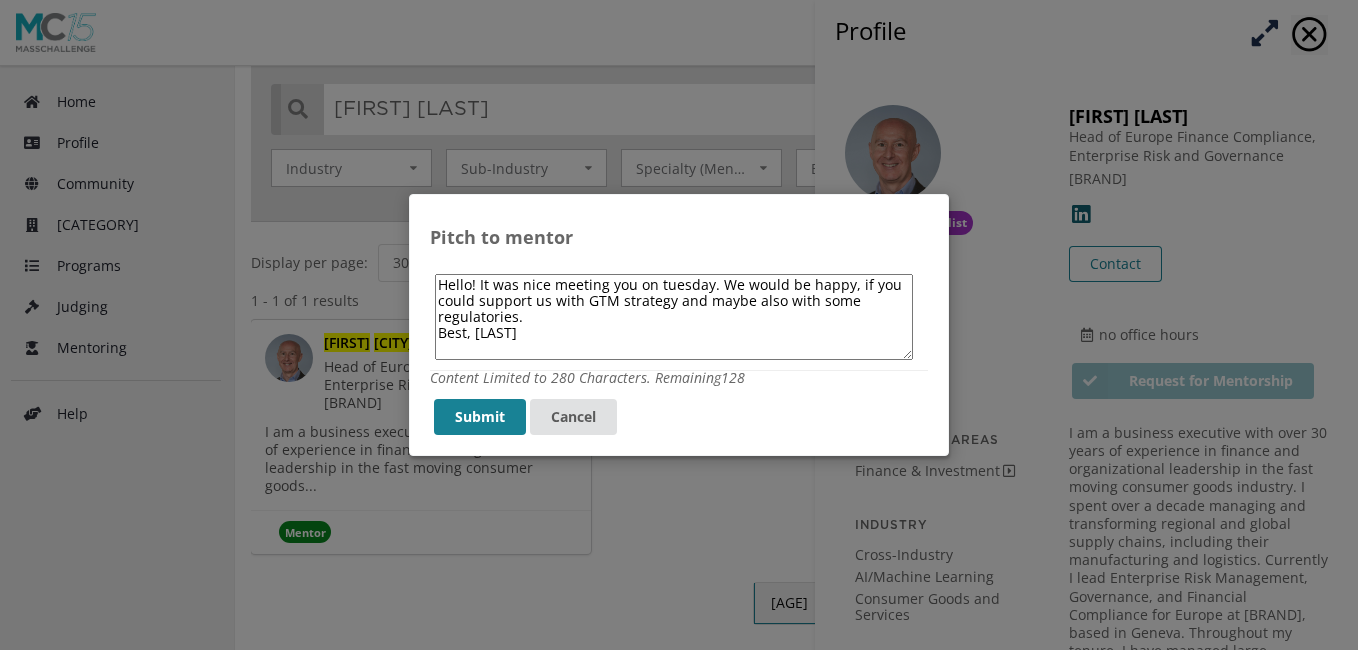 click on "Hello! It was nice meeting you on tuesday. We would be happy, if you could support us with GTM strategy and maybe also with some regulatories.
Best, [LAST]" at bounding box center [674, 317] 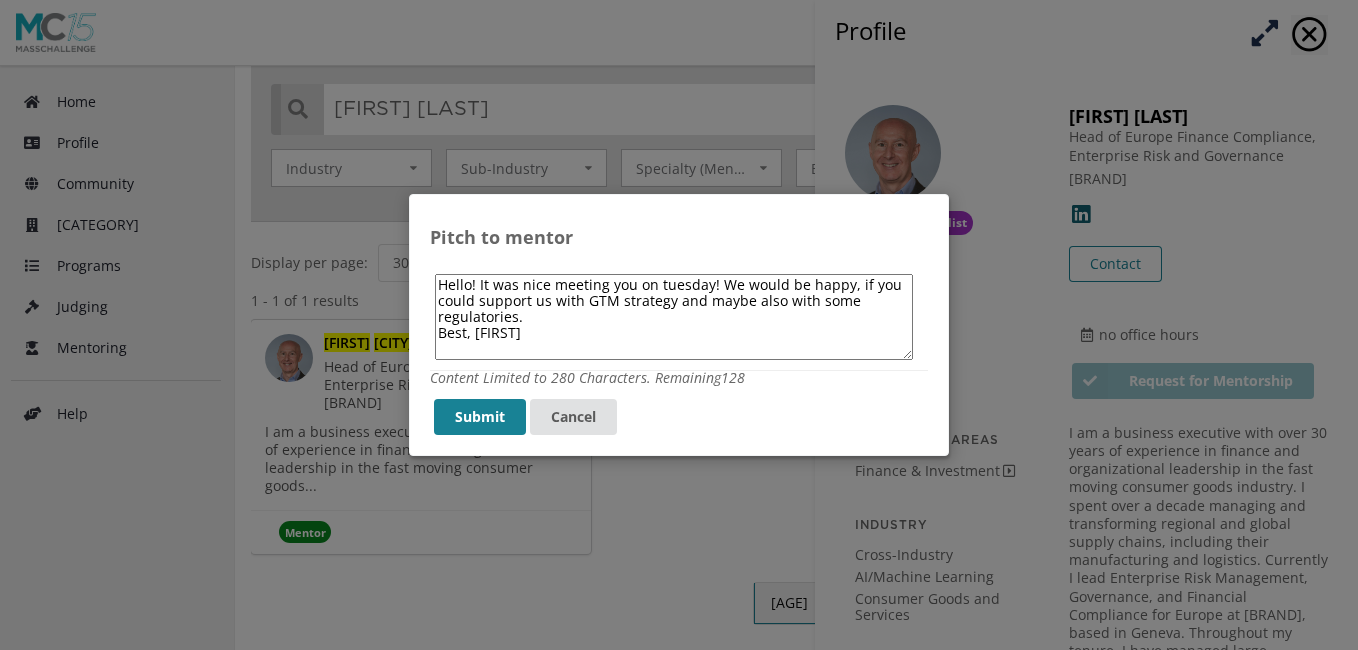 click on "Hello! It was nice meeting you on tuesday! We would be happy, if you could support us with GTM strategy and maybe also with some regulatories.
Best, [FIRST]" at bounding box center (674, 317) 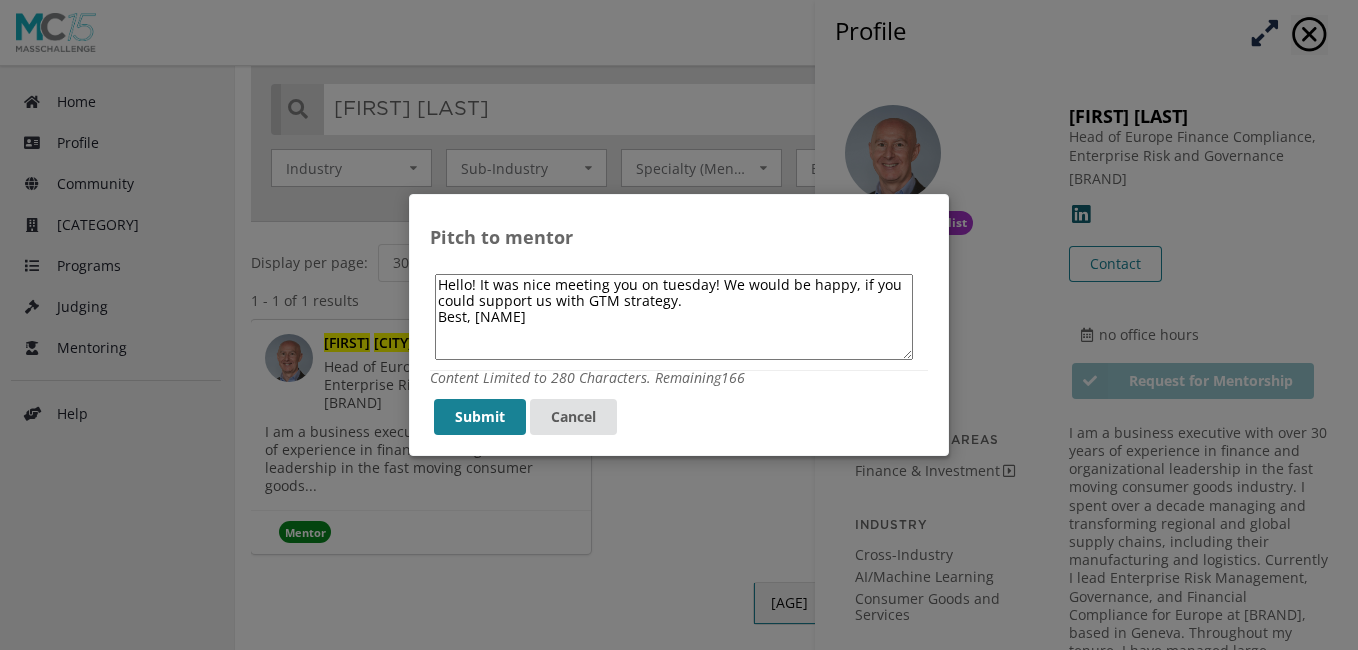 click on "Hello! It was nice meeting you on tuesday! We would be happy, if you could support us with GTM strategy.
Best, [NAME]" at bounding box center (674, 317) 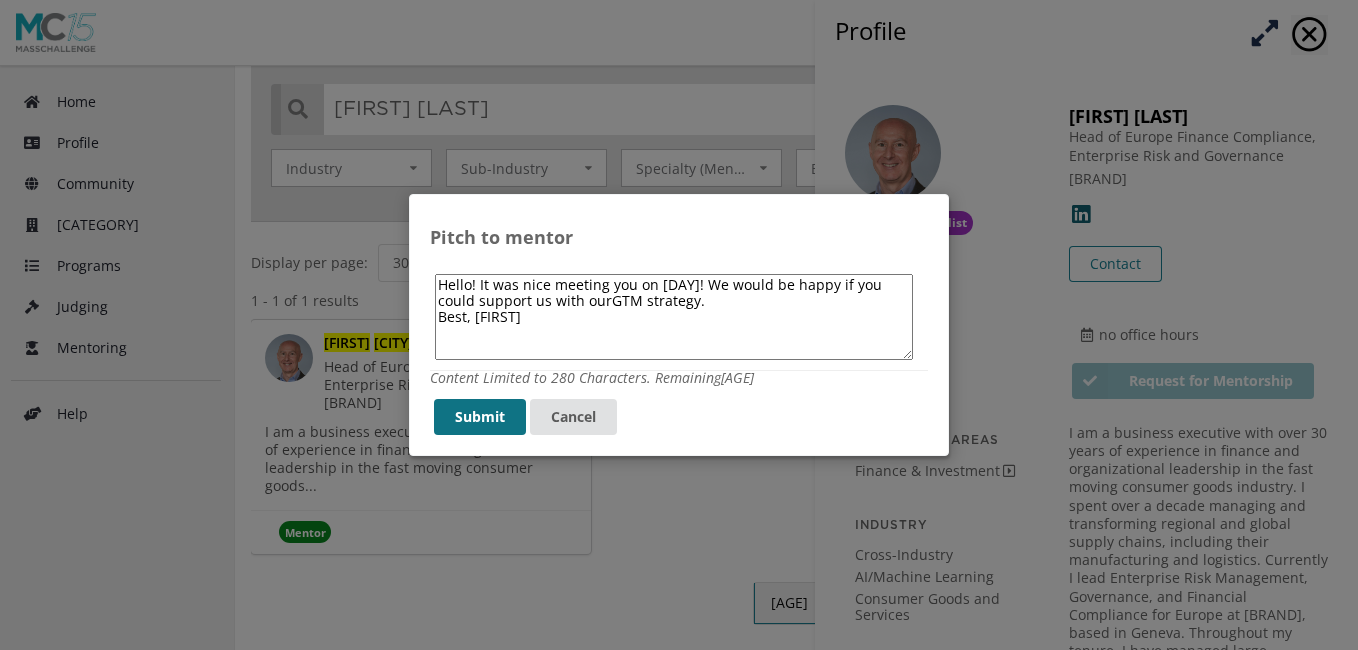type on "Hello! It was nice meeting you on [DAY]! We would be happy if you could support us with ourGTM strategy.
Best, [FIRST]" 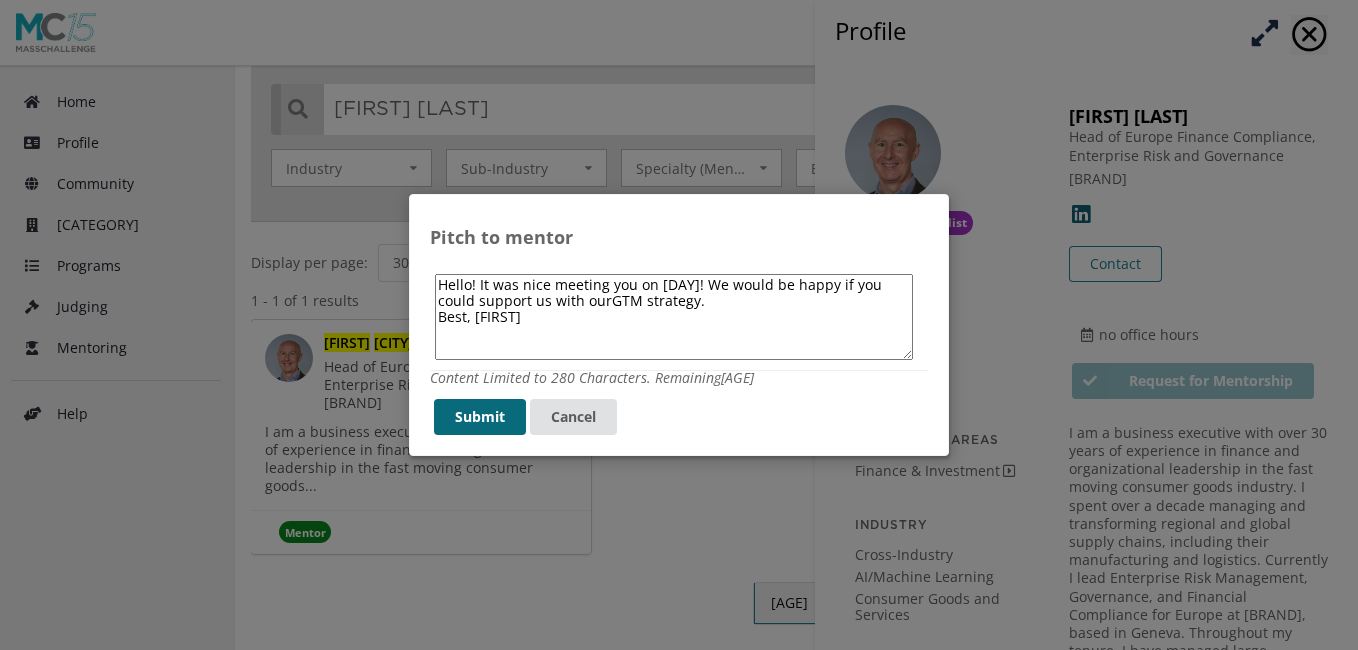 click on "Submit" at bounding box center [480, 417] 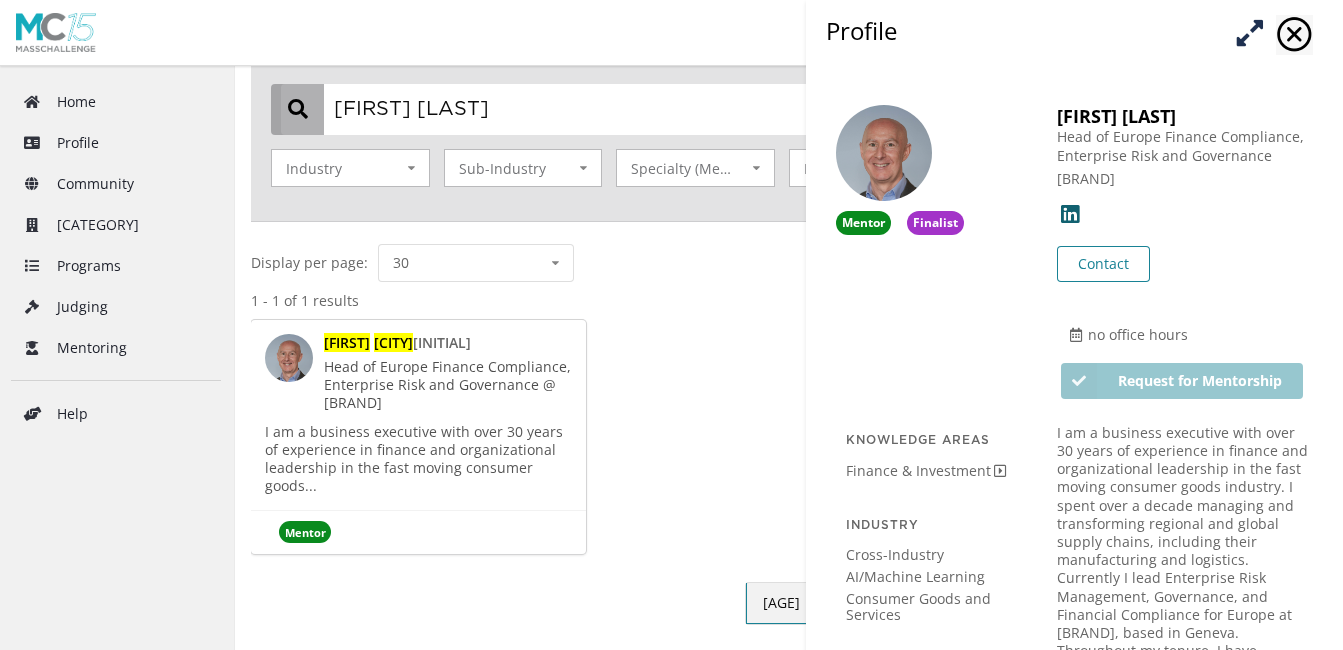 drag, startPoint x: 487, startPoint y: 107, endPoint x: 295, endPoint y: 95, distance: 192.37463 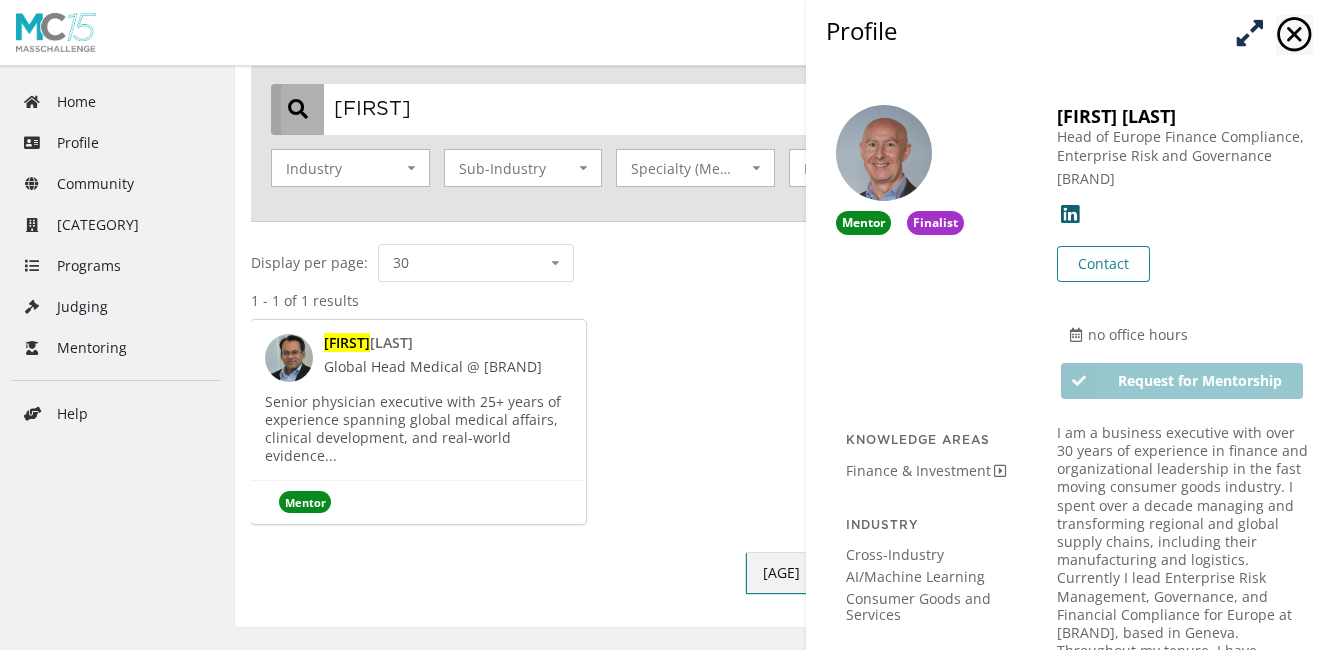 type on "[FIRST]" 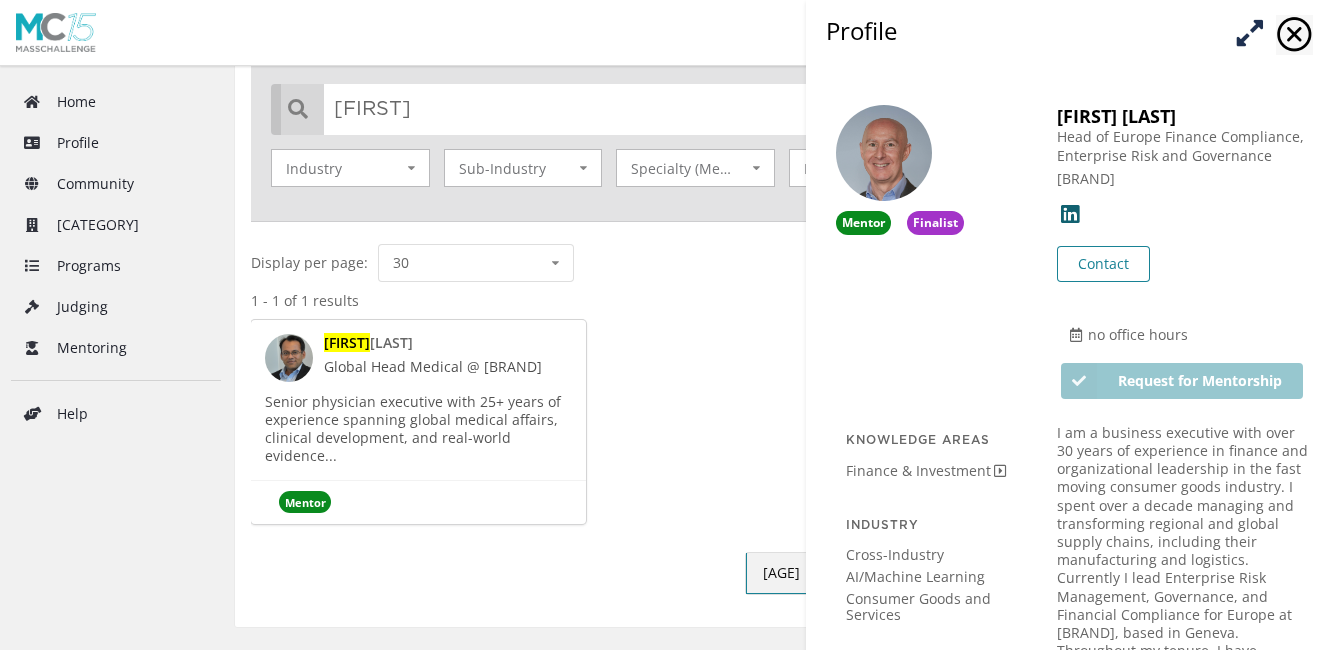 click on "[FIRST]" at bounding box center [347, 342] 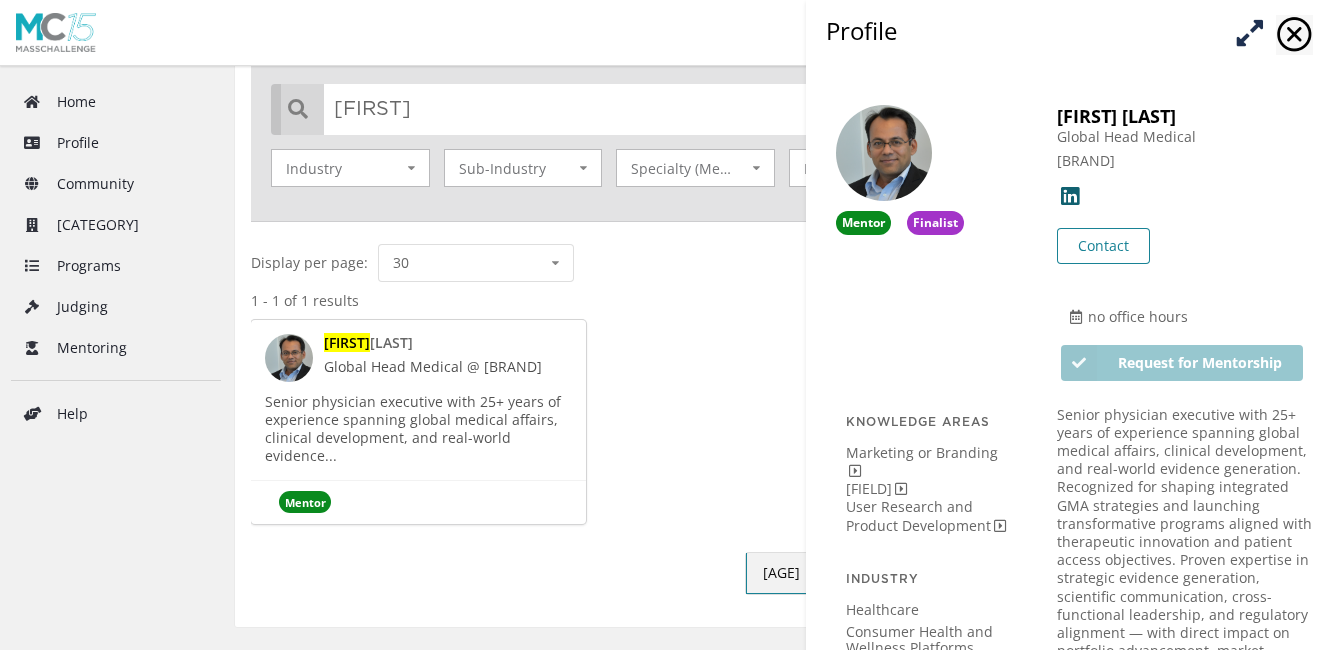 scroll, scrollTop: 441, scrollLeft: 0, axis: vertical 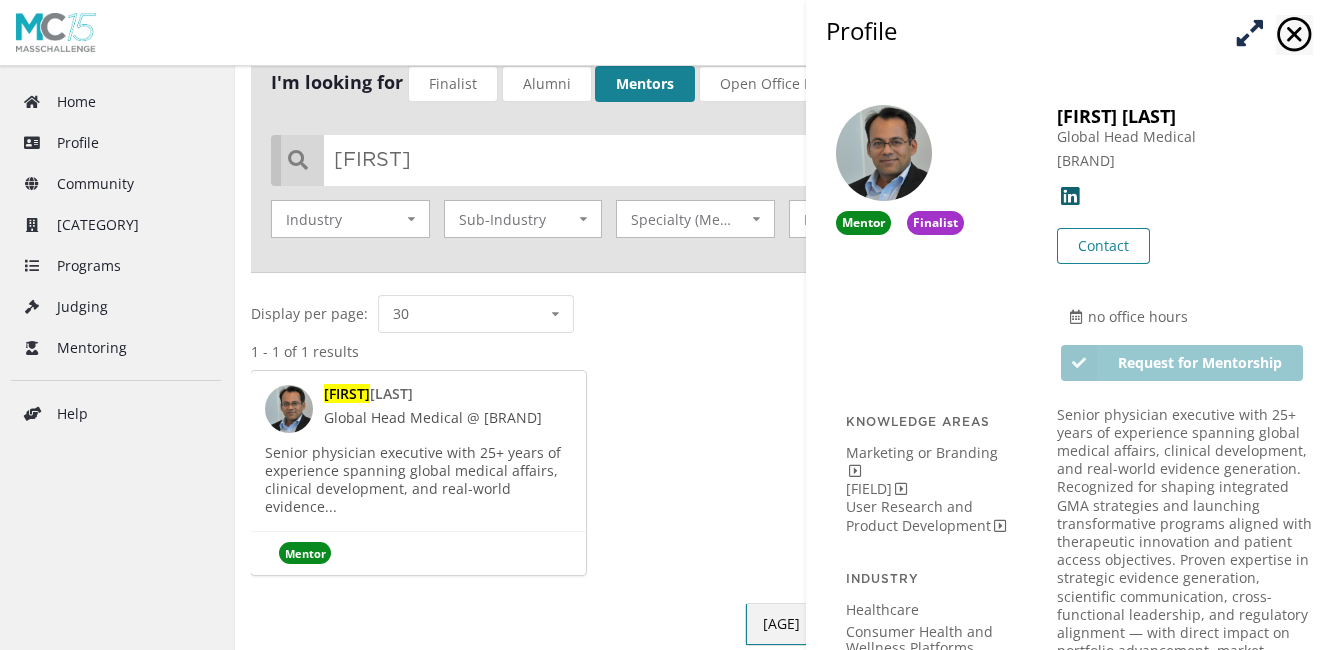 click on "Request for Mentorship" at bounding box center [1180, 363] 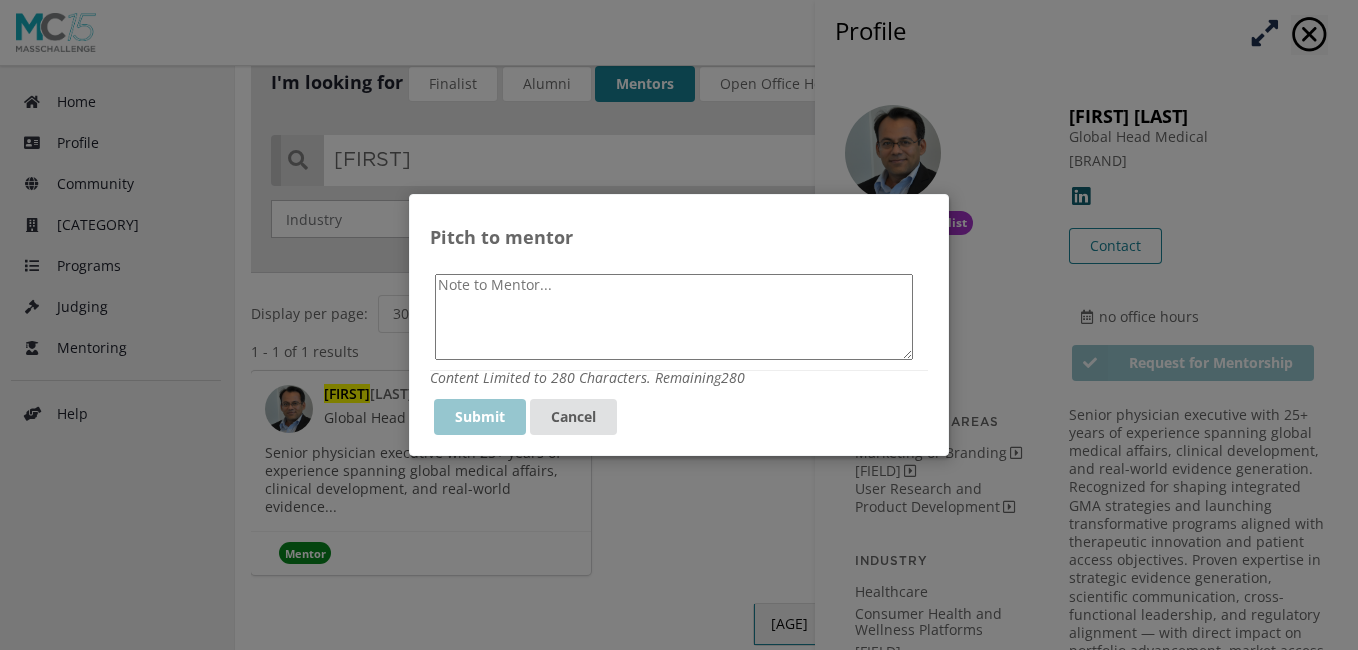 click at bounding box center (674, 317) 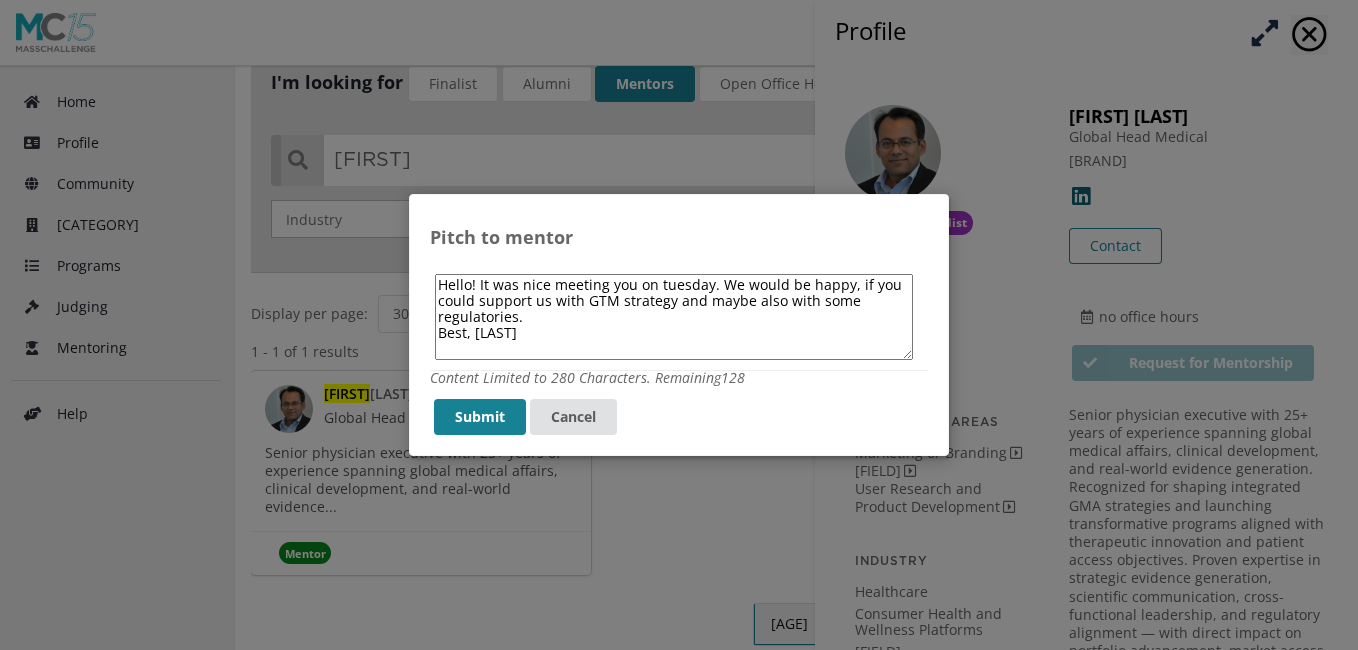click on "Hello! It was nice meeting you on tuesday. We would be happy, if you could support us with GTM strategy and maybe also with some regulatories.
Best, [LAST]" at bounding box center [674, 317] 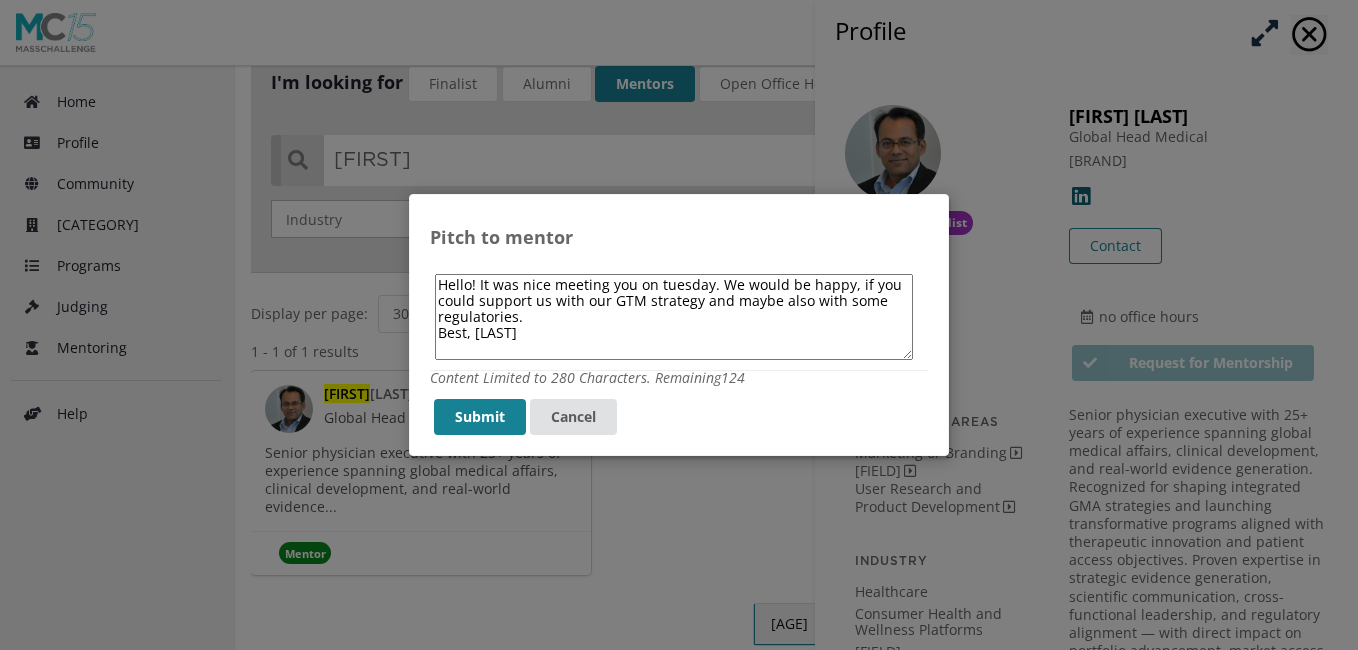 click on "Hello! It was nice meeting you on tuesday. We would be happy, if you could support us with our GTM strategy and maybe also with some regulatories.
Best, [LAST]" at bounding box center (674, 317) 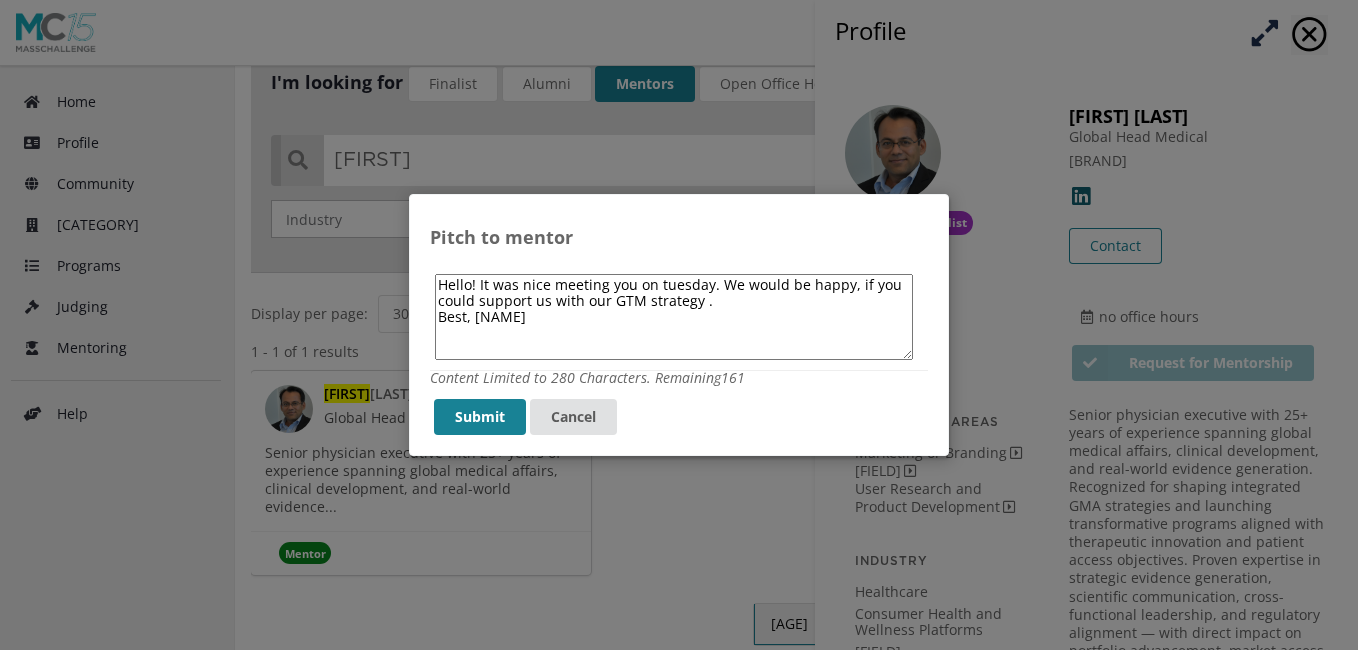 drag, startPoint x: 516, startPoint y: 341, endPoint x: 436, endPoint y: 277, distance: 102.44999 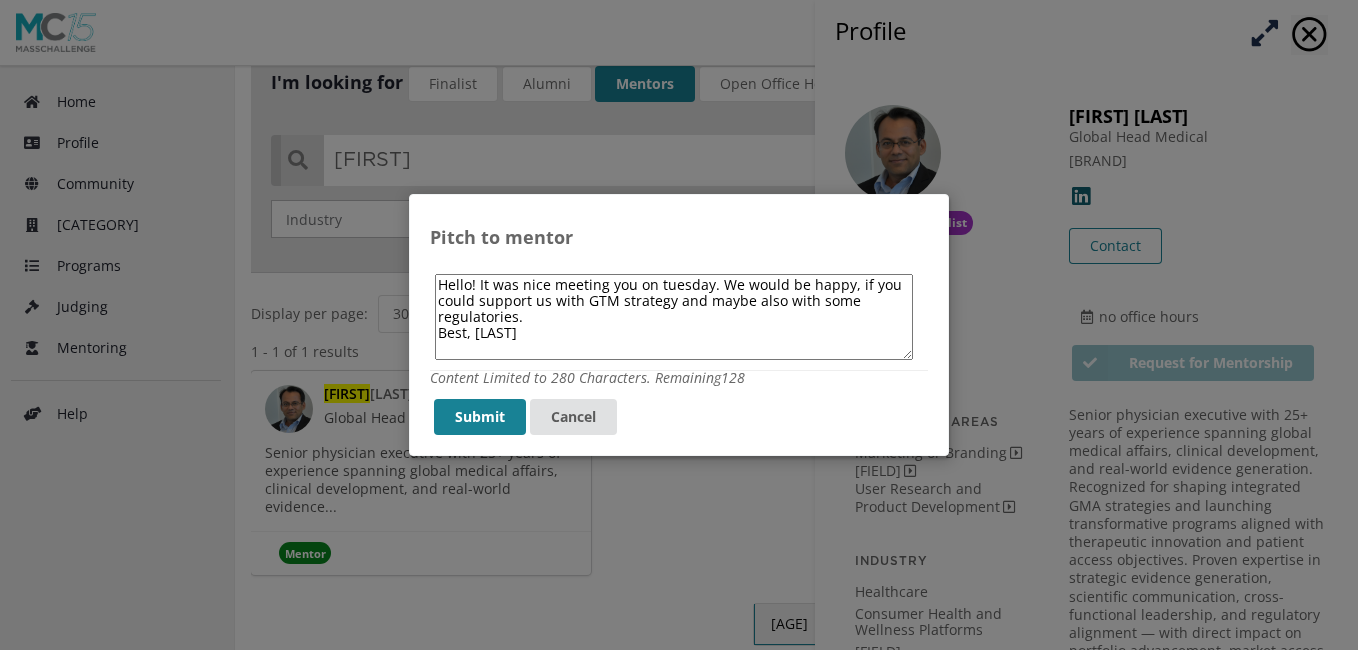 click on "Hello! It was nice meeting you on tuesday. We would be happy, if you could support us with GTM strategy and maybe also with some regulatories.
Best, [LAST]" at bounding box center [674, 317] 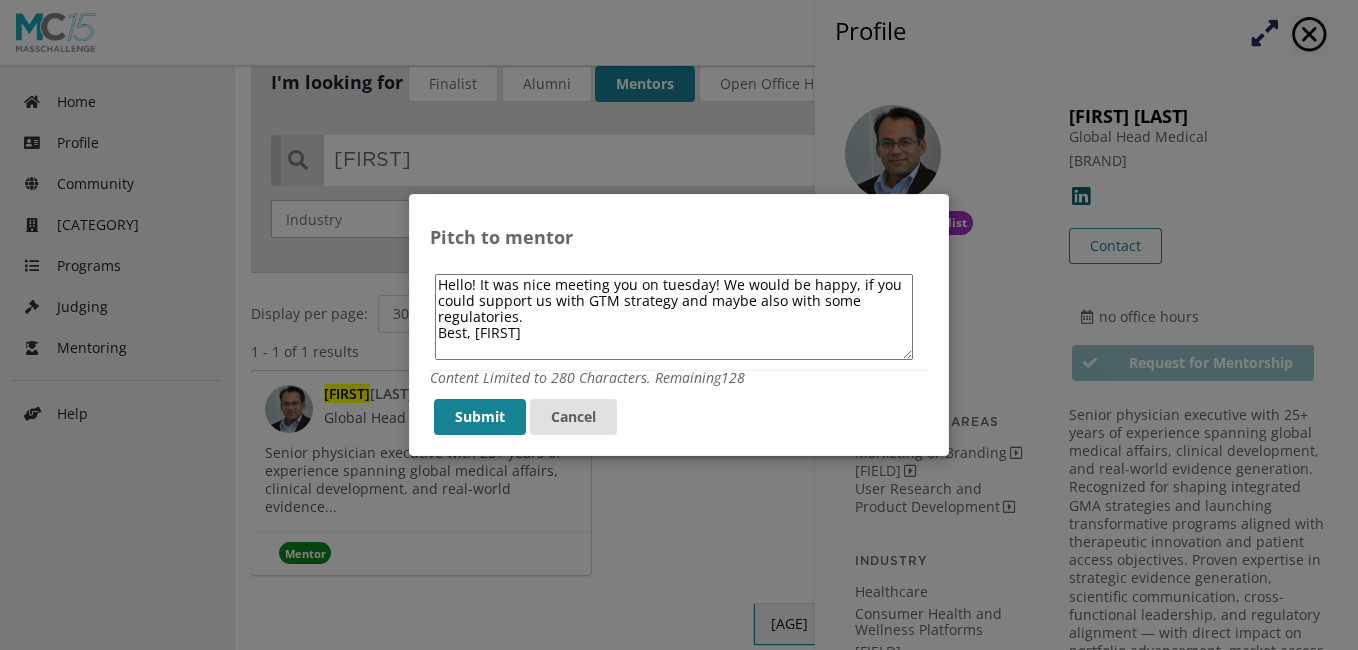click on "Hello! It was nice meeting you on tuesday! We would be happy, if you could support us with GTM strategy and maybe also with some regulatories.
Best, [FIRST]" at bounding box center [674, 317] 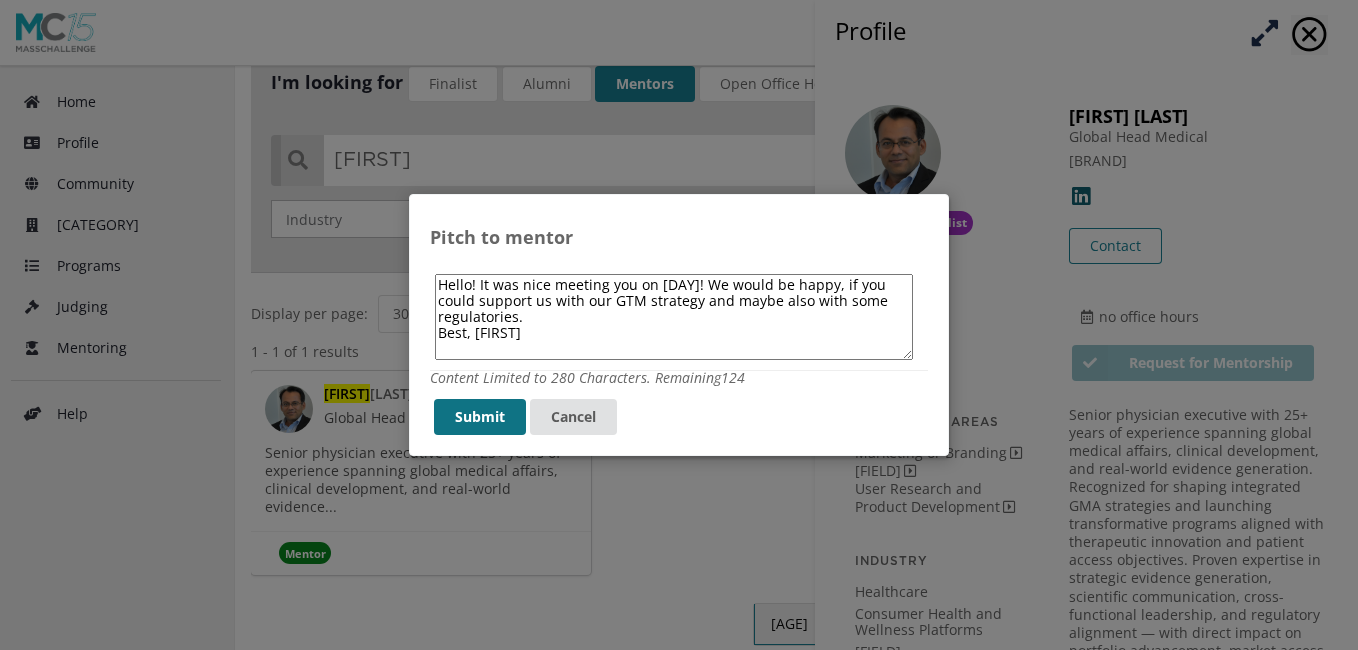 type on "Hello! It was nice meeting you on [DAY]! We would be happy, if you could support us with our GTM strategy and maybe also with some regulatories.
Best, [FIRST]" 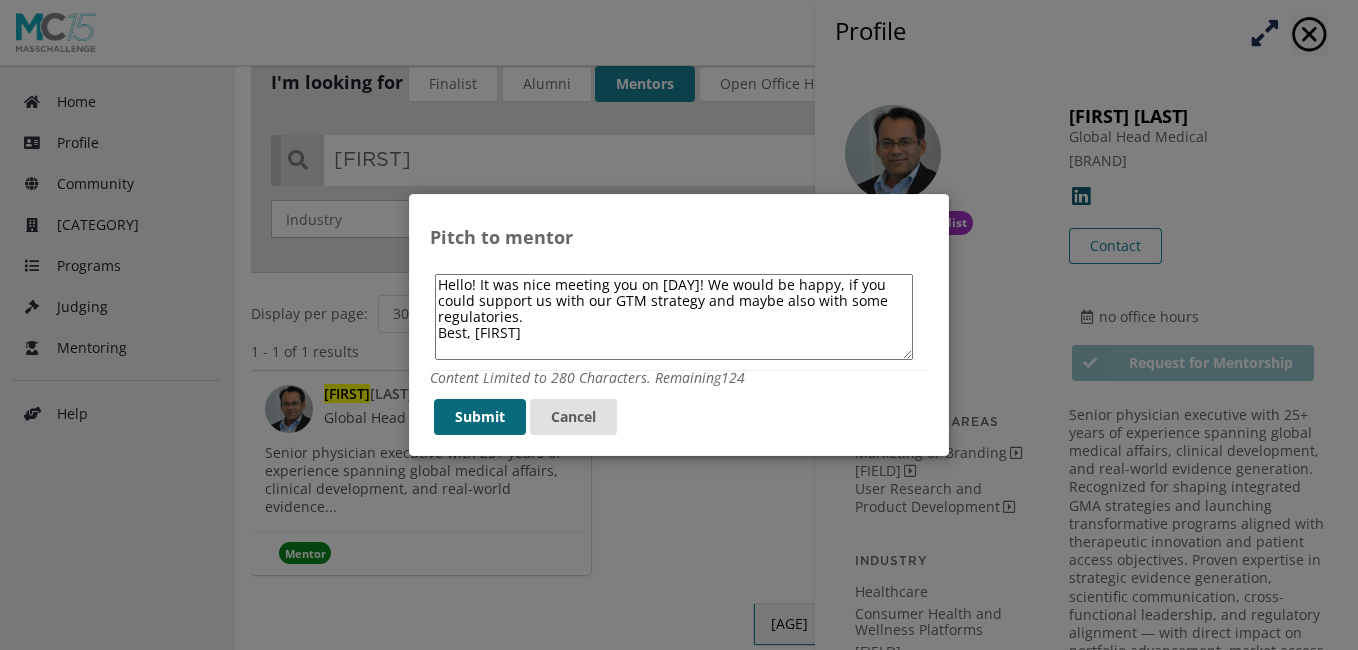 click on "Submit" at bounding box center [480, 417] 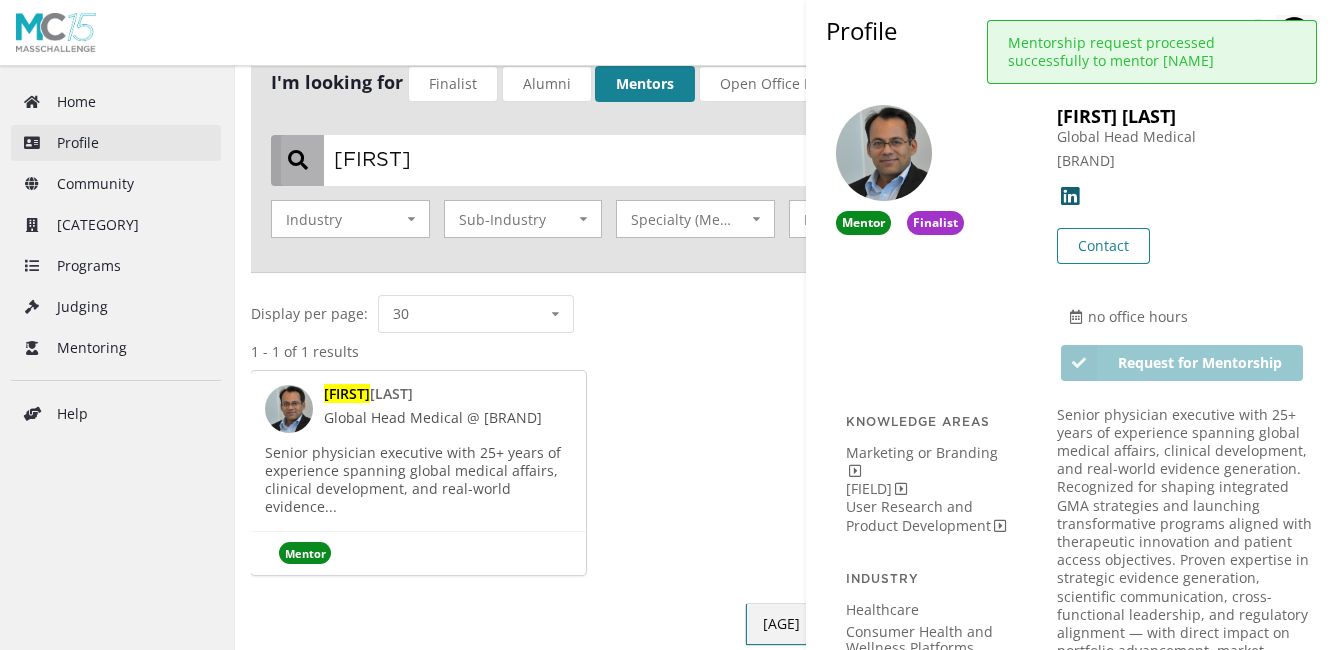 drag, startPoint x: 456, startPoint y: 157, endPoint x: 194, endPoint y: 149, distance: 262.1221 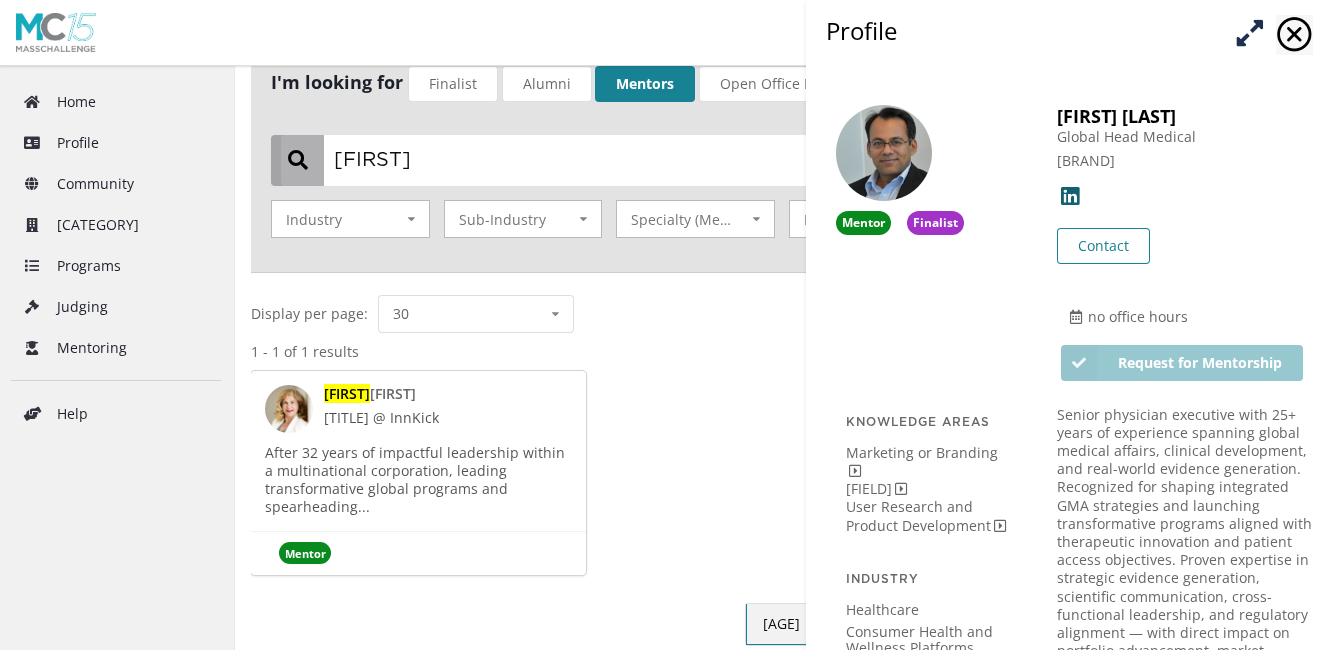 type on "[FIRST]" 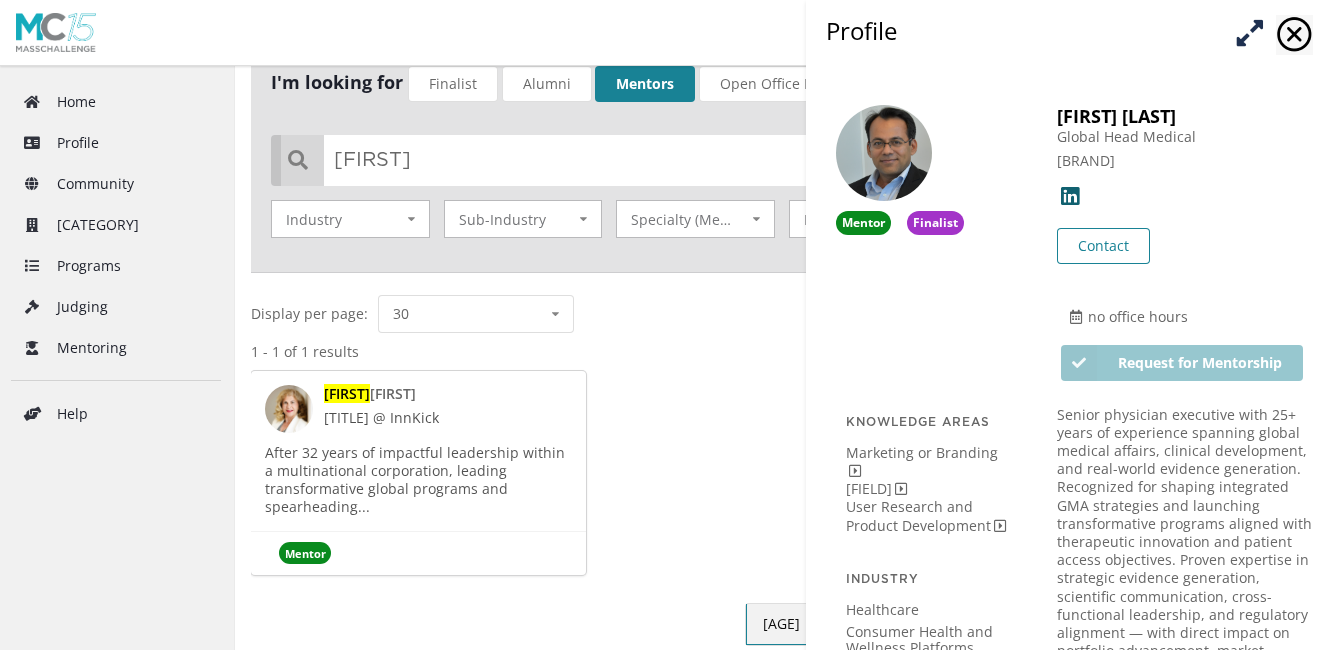click on "[FIRST]" at bounding box center [393, 393] 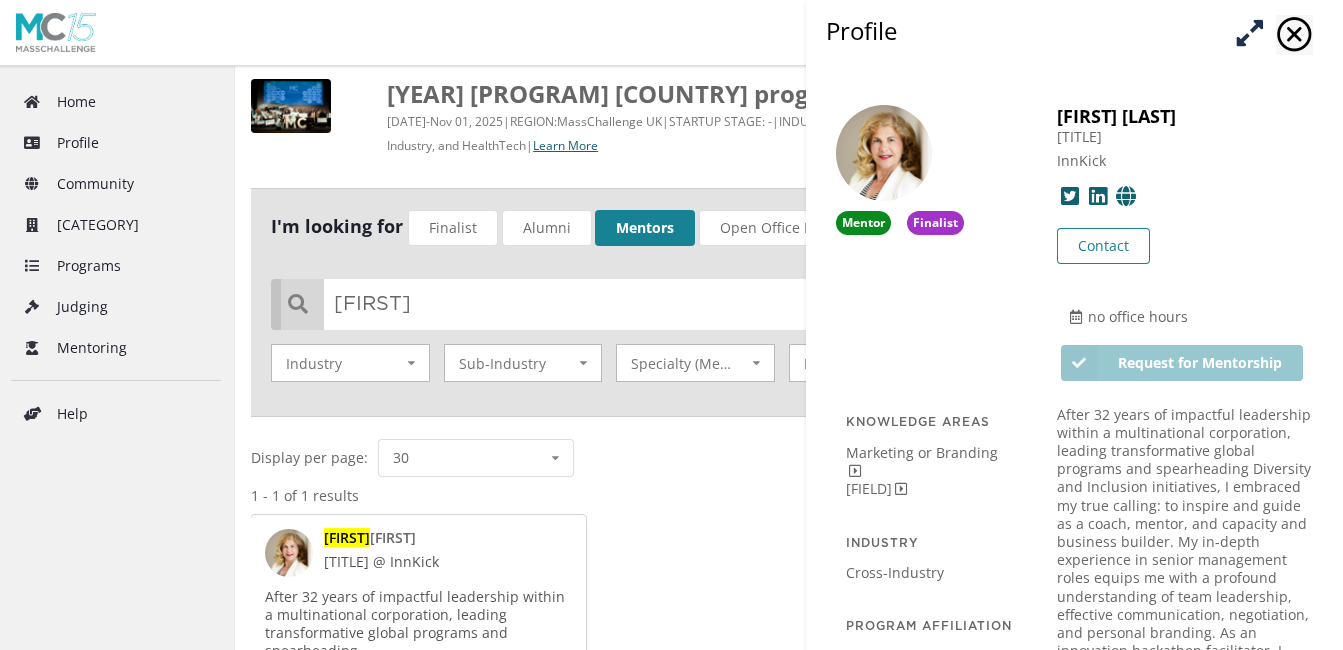 scroll, scrollTop: 132, scrollLeft: 0, axis: vertical 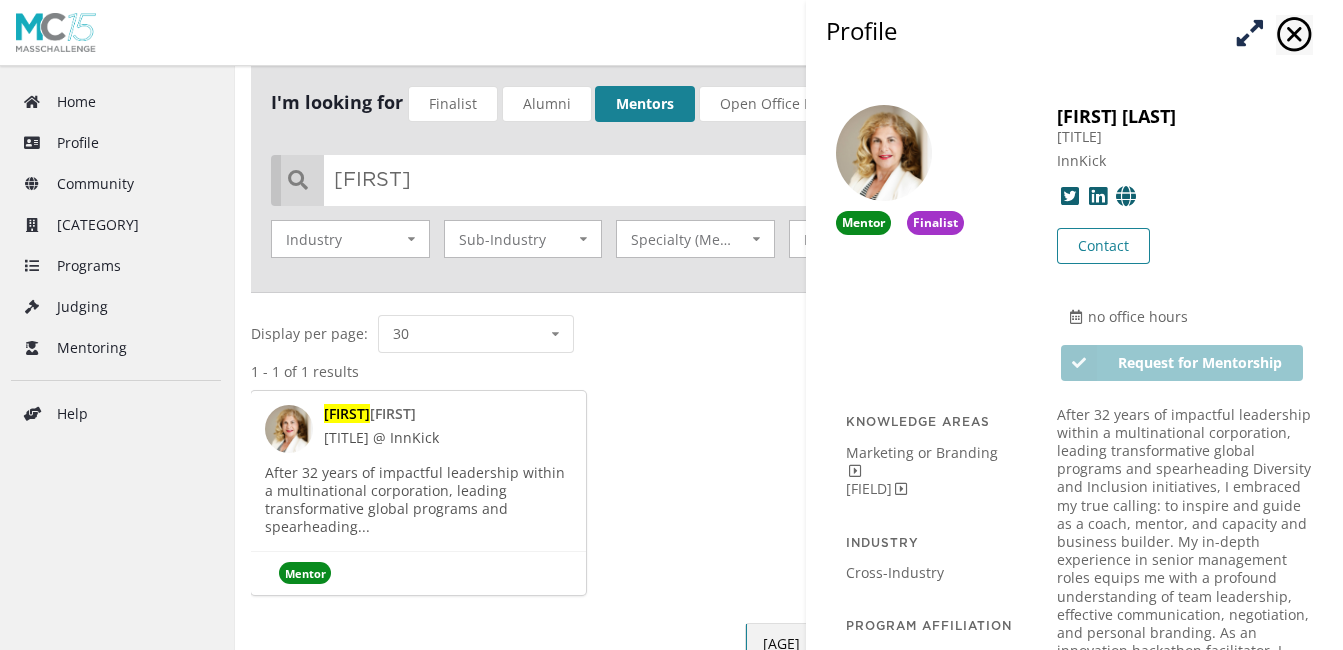 click on "Request for Mentorship" at bounding box center [1180, 363] 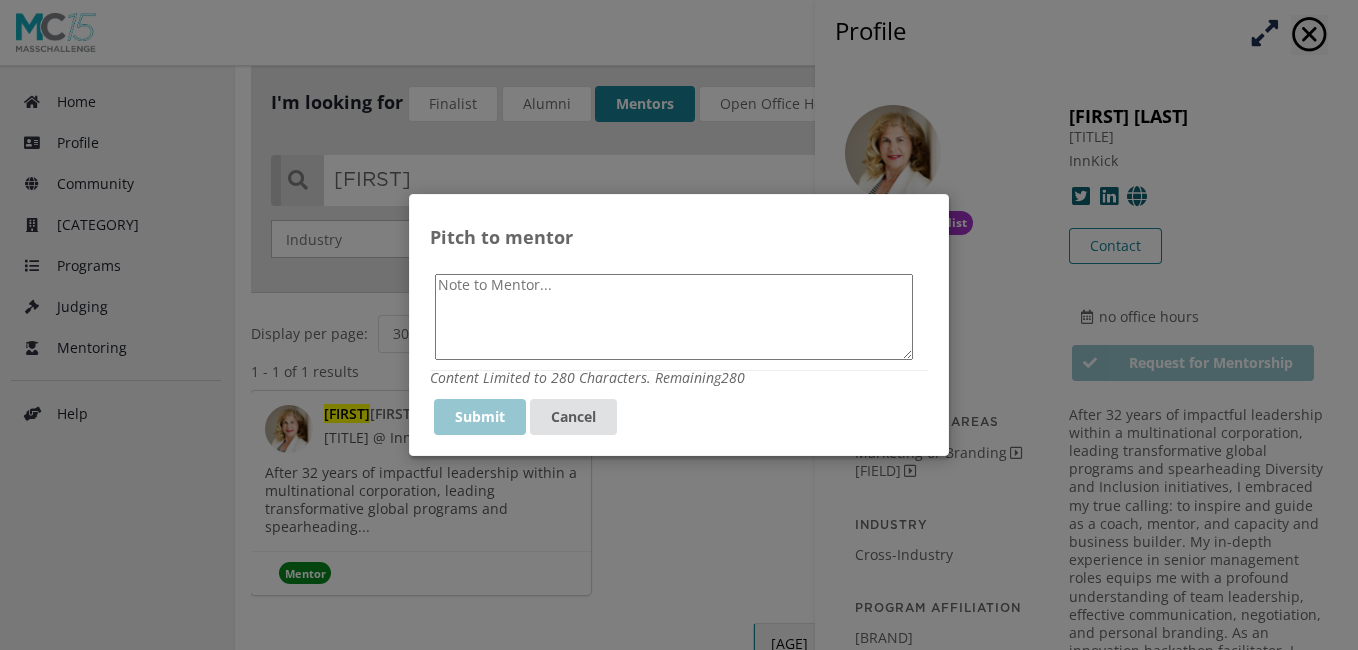 click at bounding box center [674, 317] 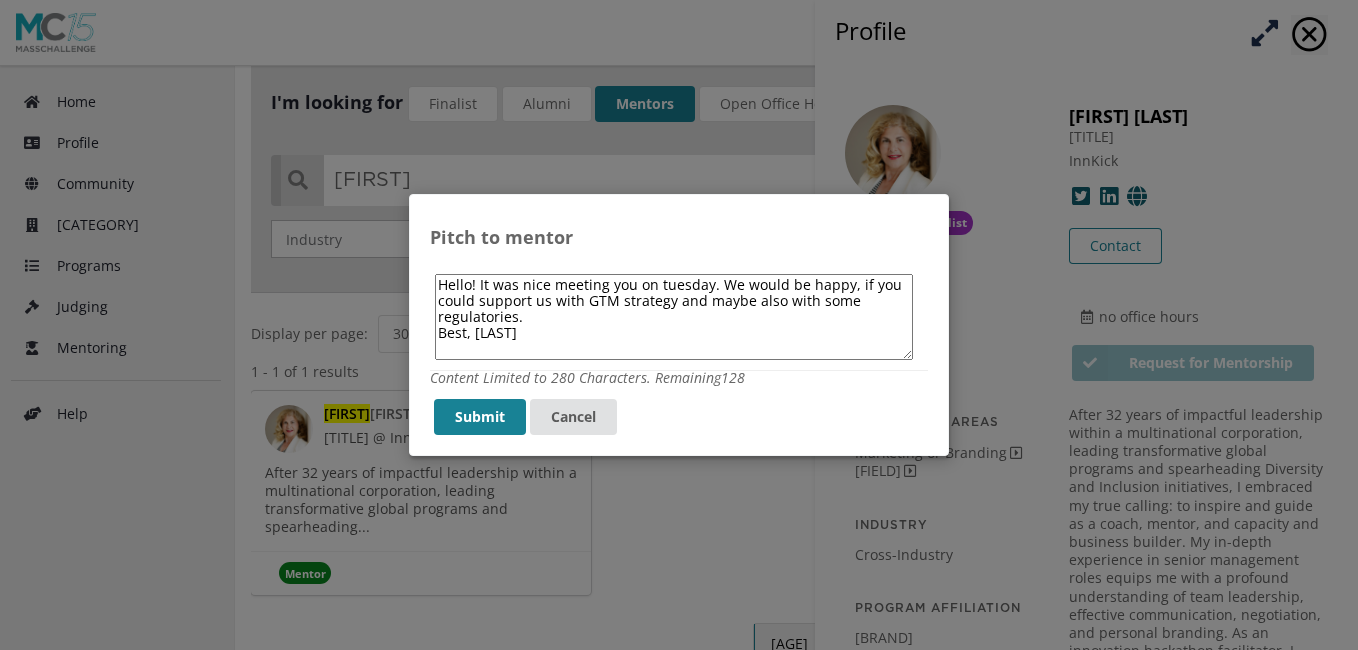 drag, startPoint x: 690, startPoint y: 317, endPoint x: 574, endPoint y: 306, distance: 116.520386 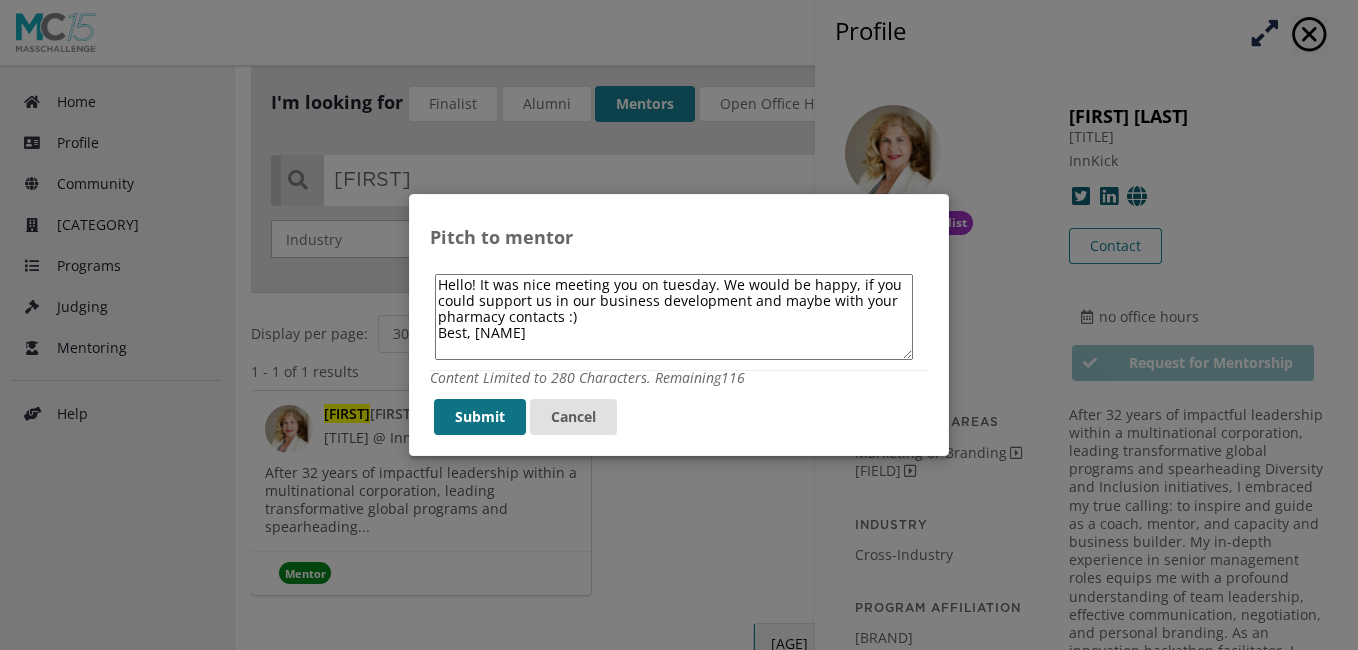 type on "Hello! It was nice meeting you on tuesday. We would be happy, if you could support us in our business development and maybe with your pharmacy contacts :)
Best, [NAME]" 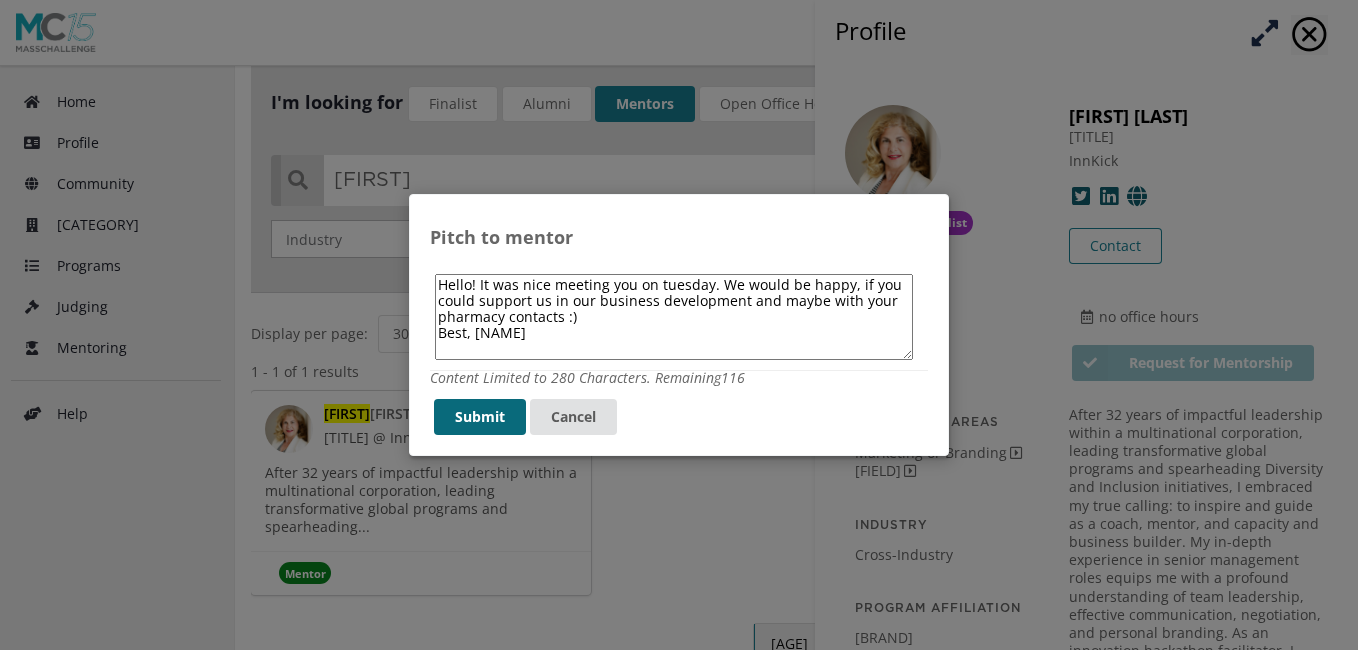click on "Submit" at bounding box center (480, 417) 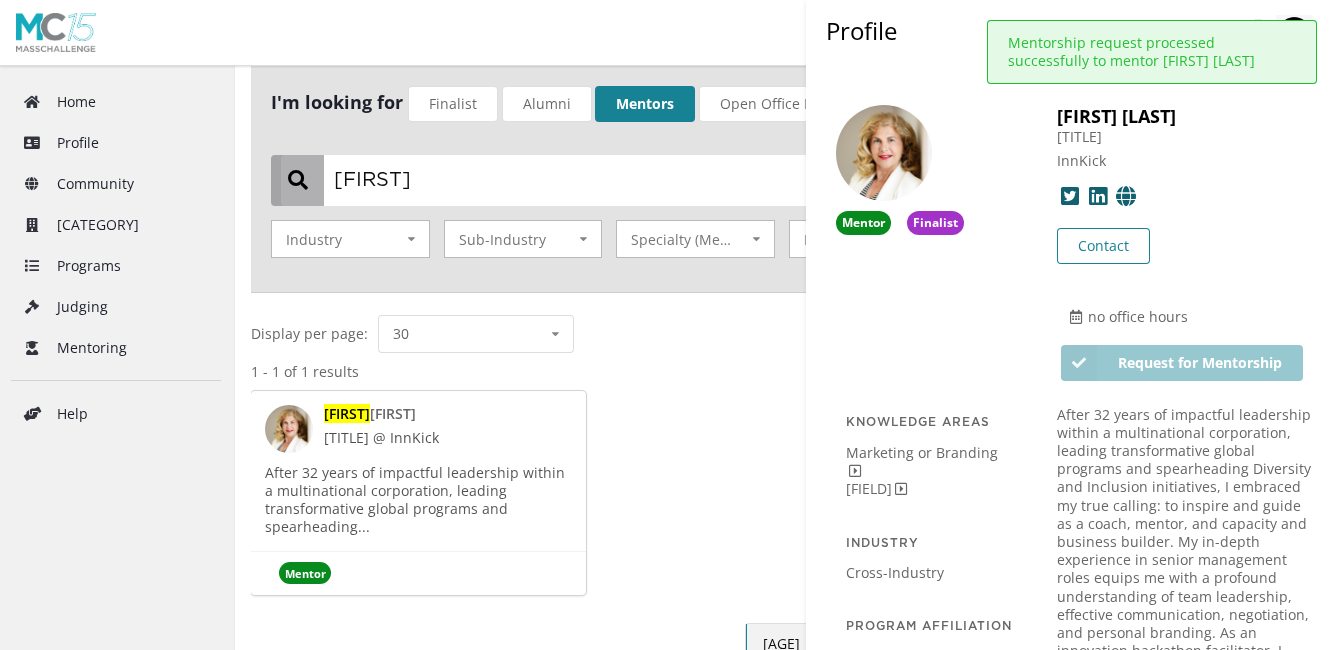 click on "[FIRST]" at bounding box center [786, 180] 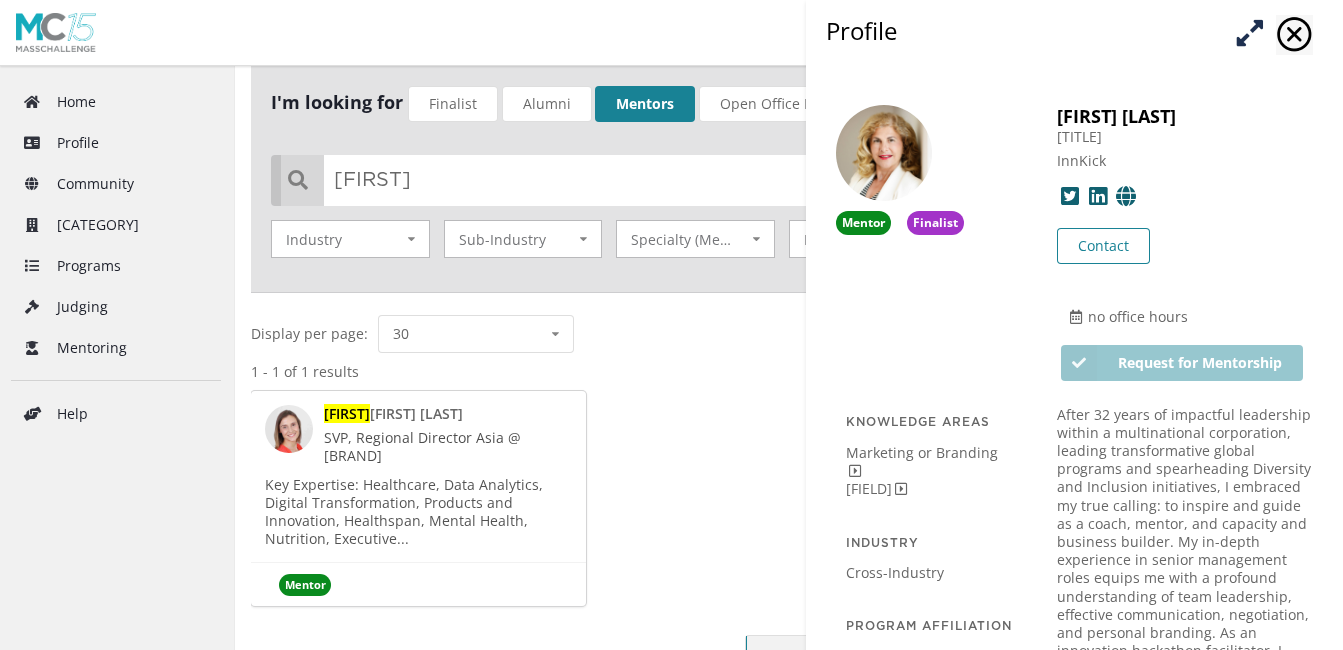 click on "[FIRST] [LAST]" at bounding box center [416, 413] 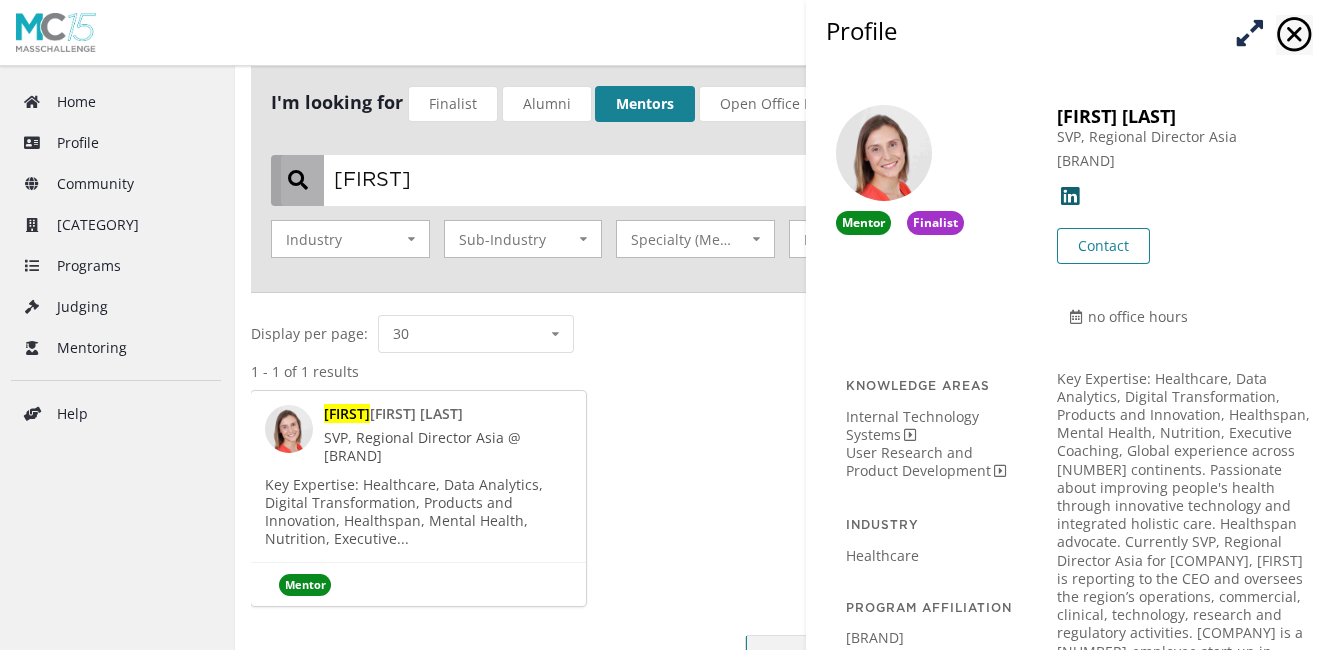 drag, startPoint x: 512, startPoint y: 174, endPoint x: 330, endPoint y: 172, distance: 182.01099 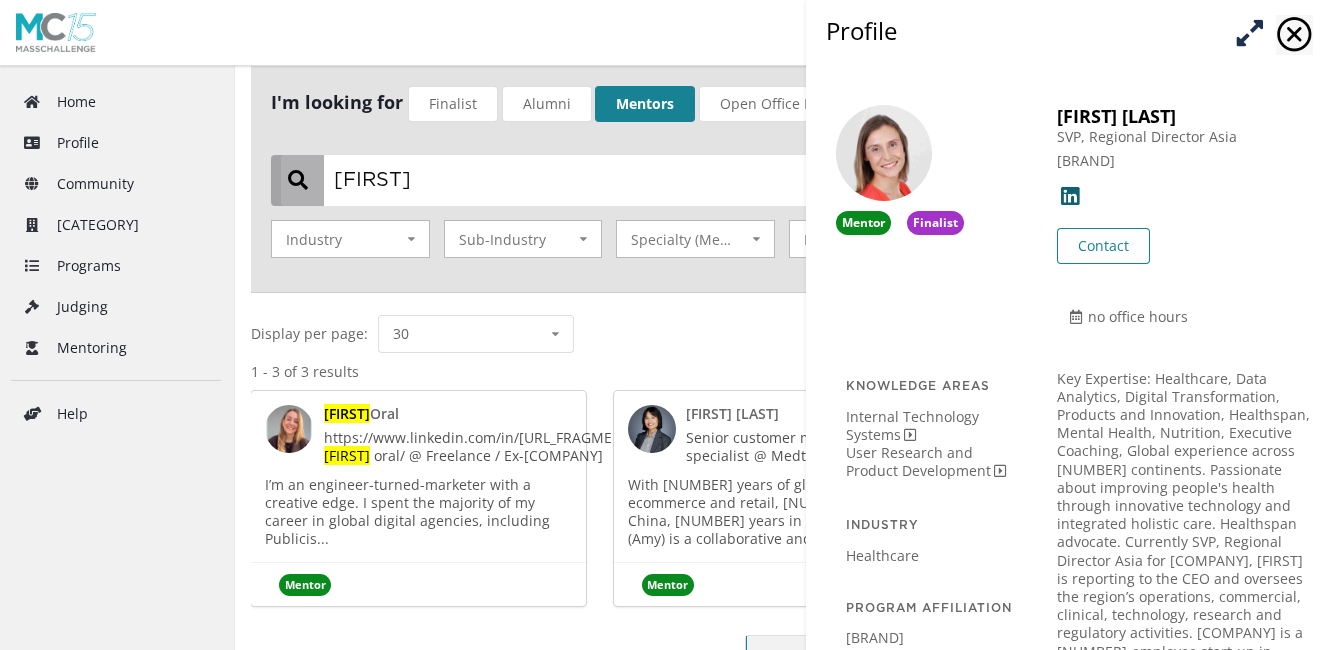 type on "[FIRST]" 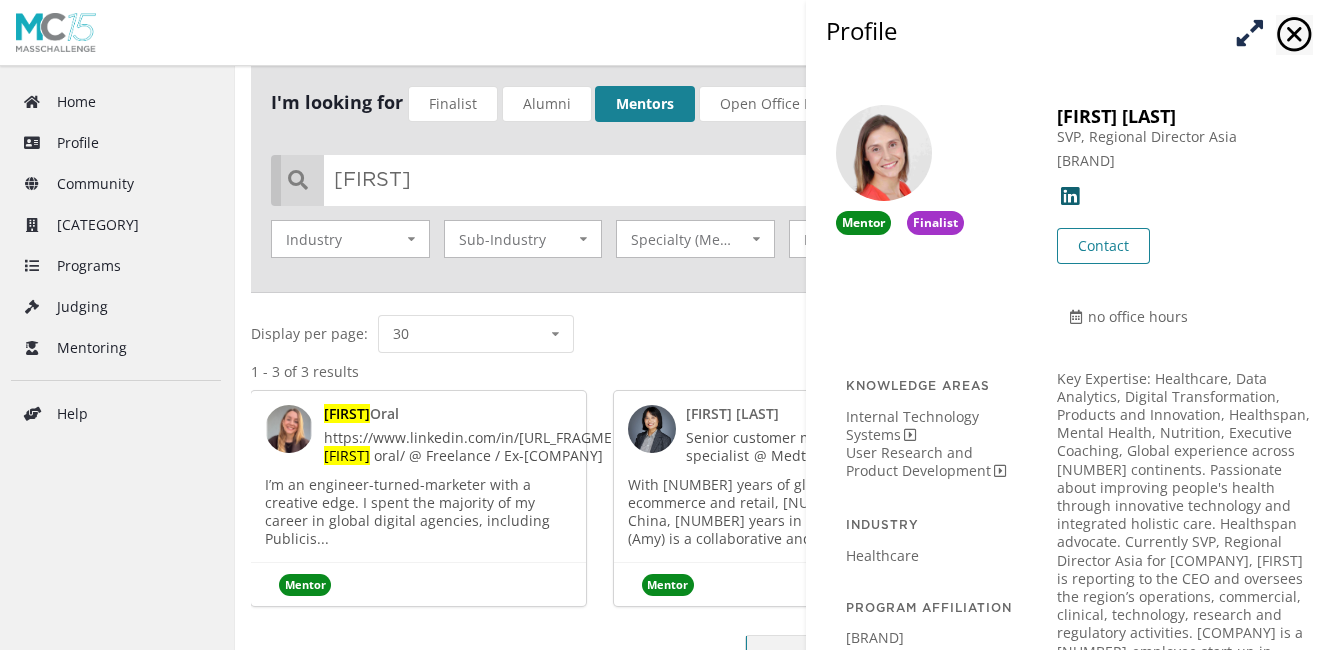 click on "[FIRST]" at bounding box center (347, 413) 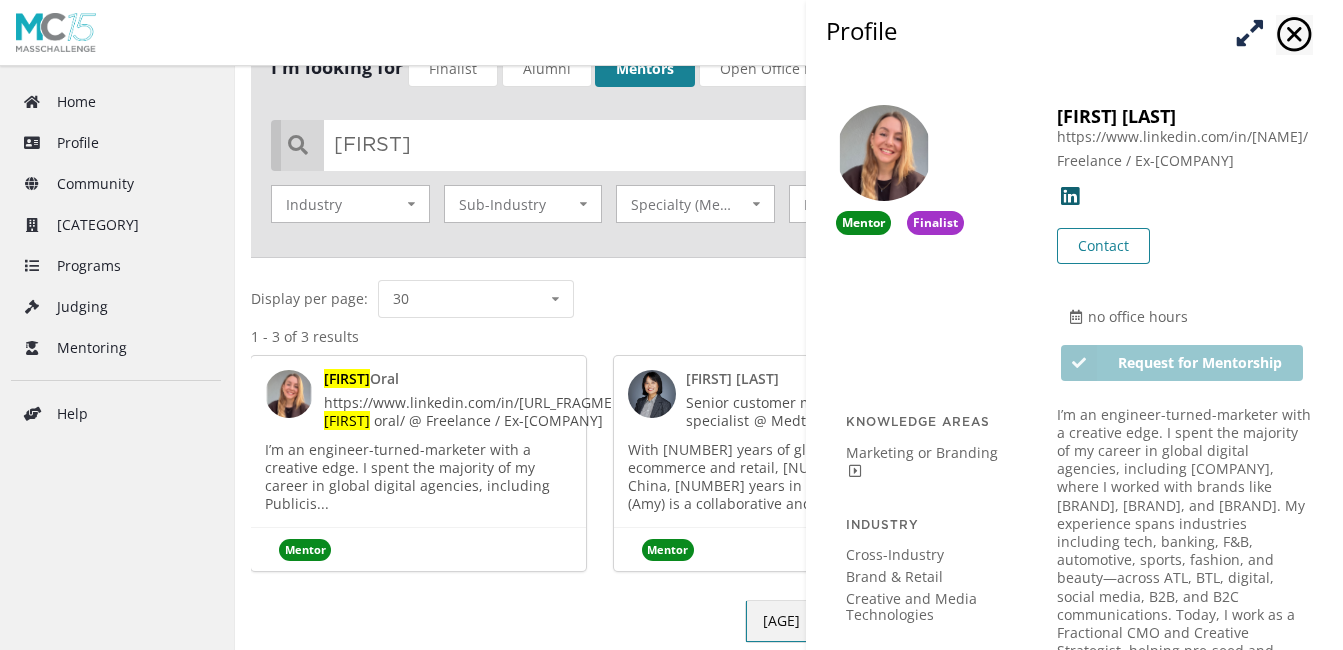 scroll, scrollTop: 286, scrollLeft: 0, axis: vertical 